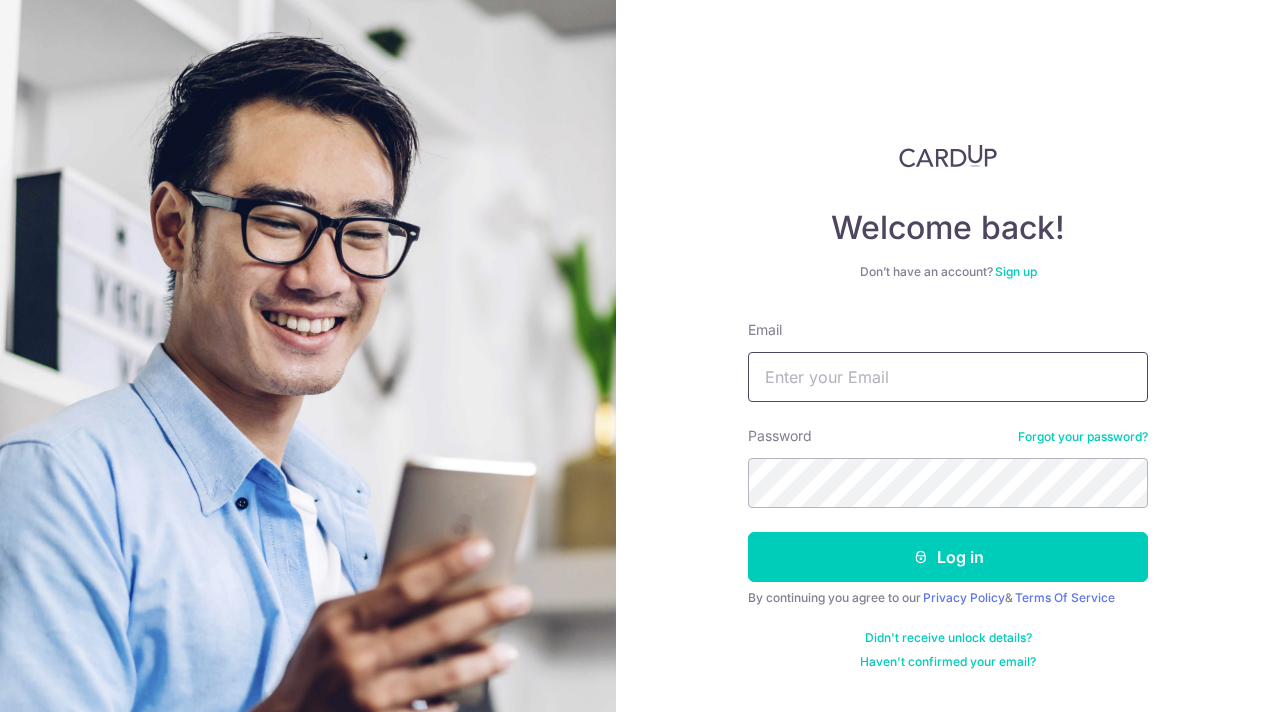 scroll, scrollTop: 0, scrollLeft: 0, axis: both 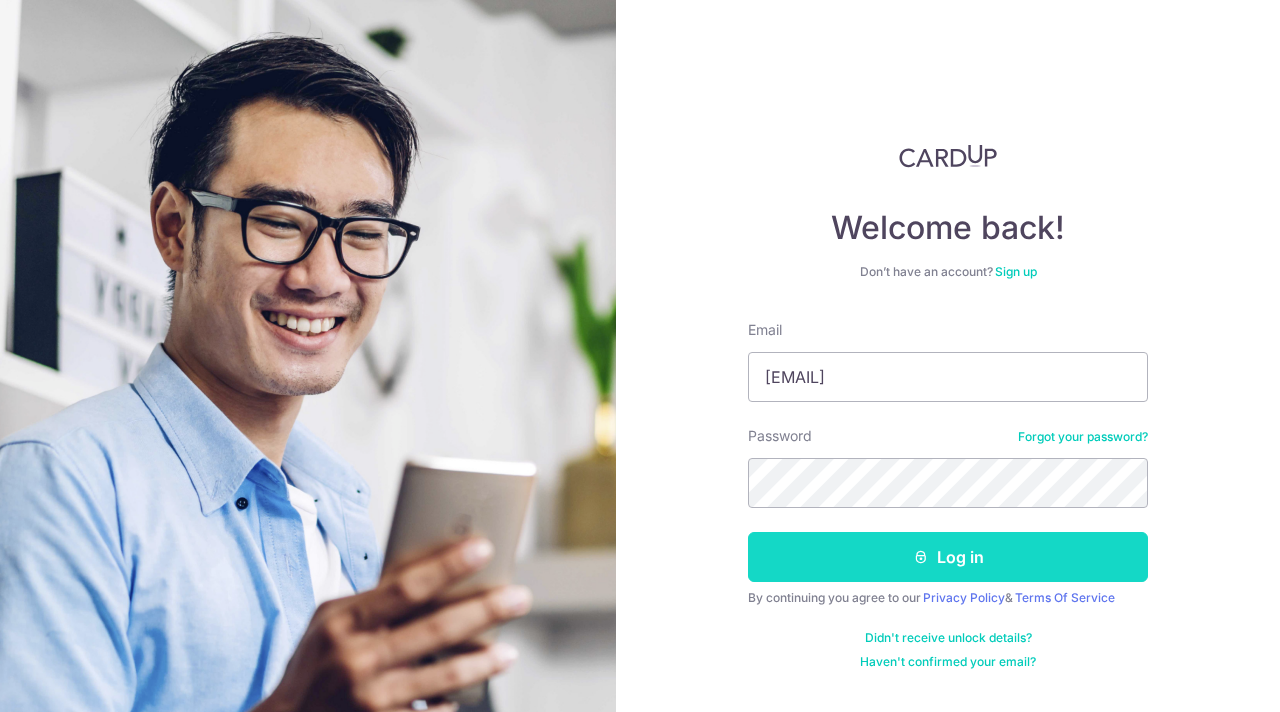 click on "Log in" at bounding box center [948, 557] 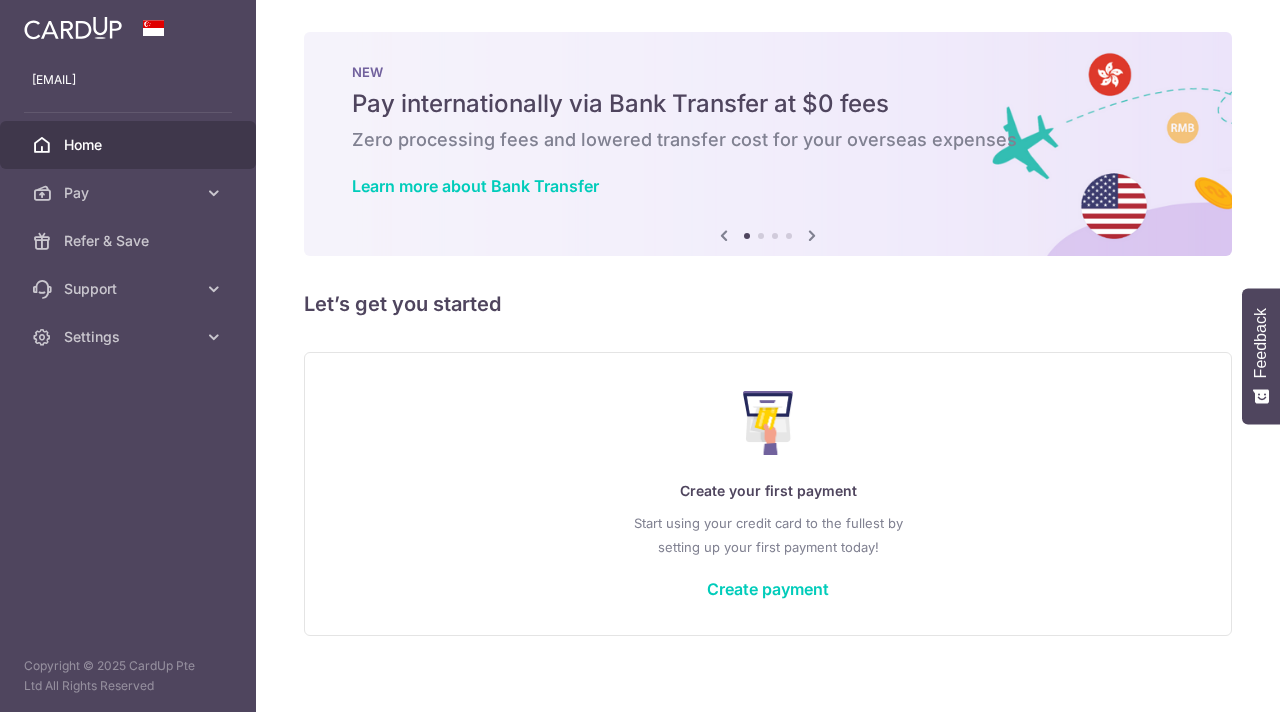 scroll, scrollTop: 0, scrollLeft: 0, axis: both 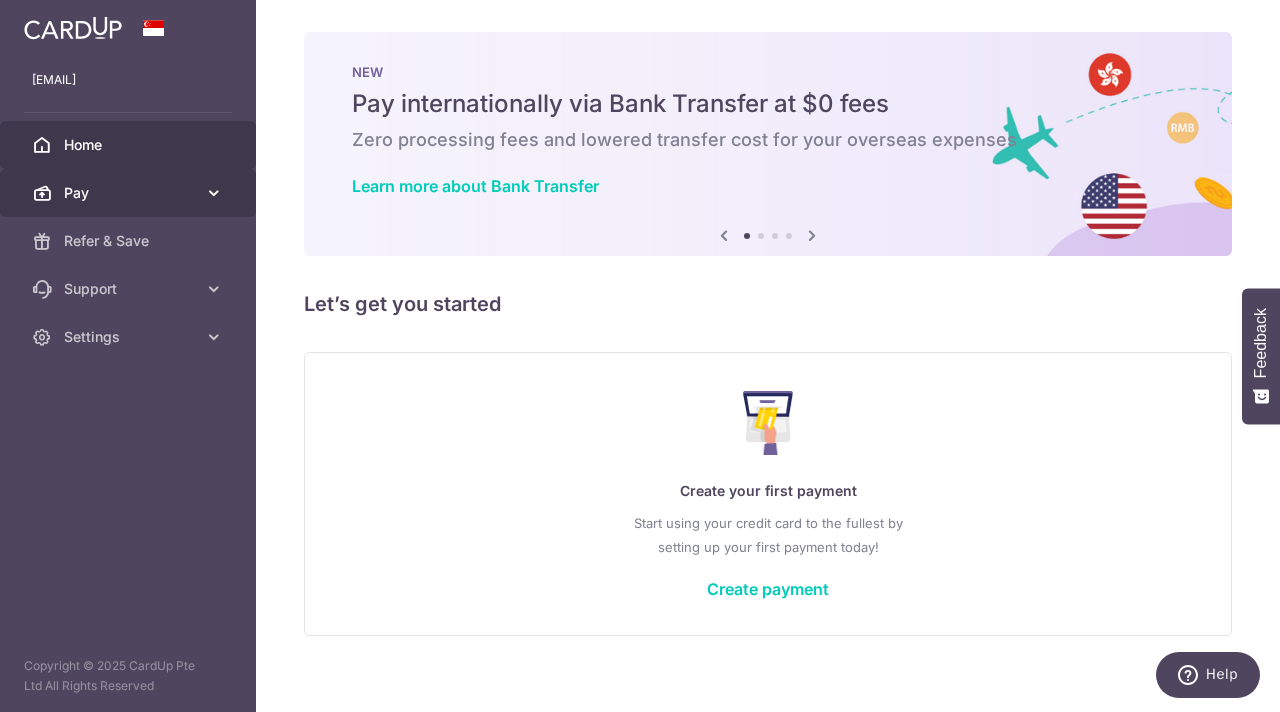 click at bounding box center (214, 193) 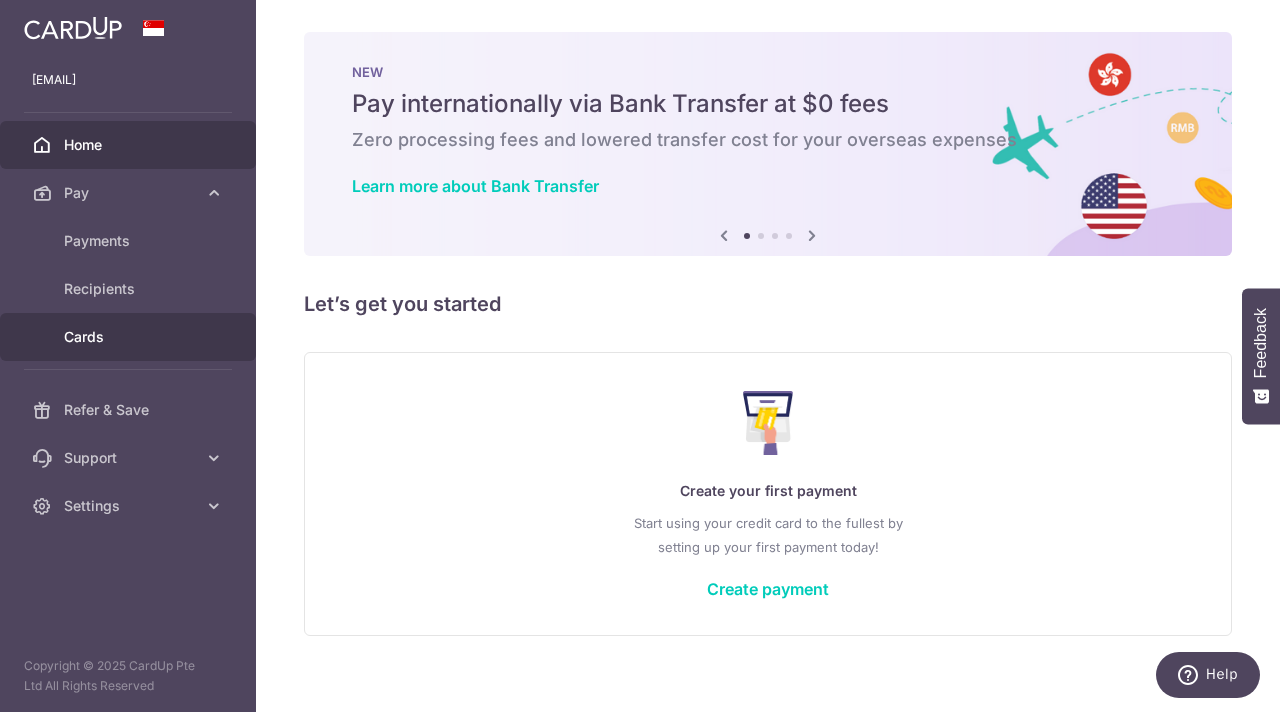 click on "Cards" at bounding box center [130, 337] 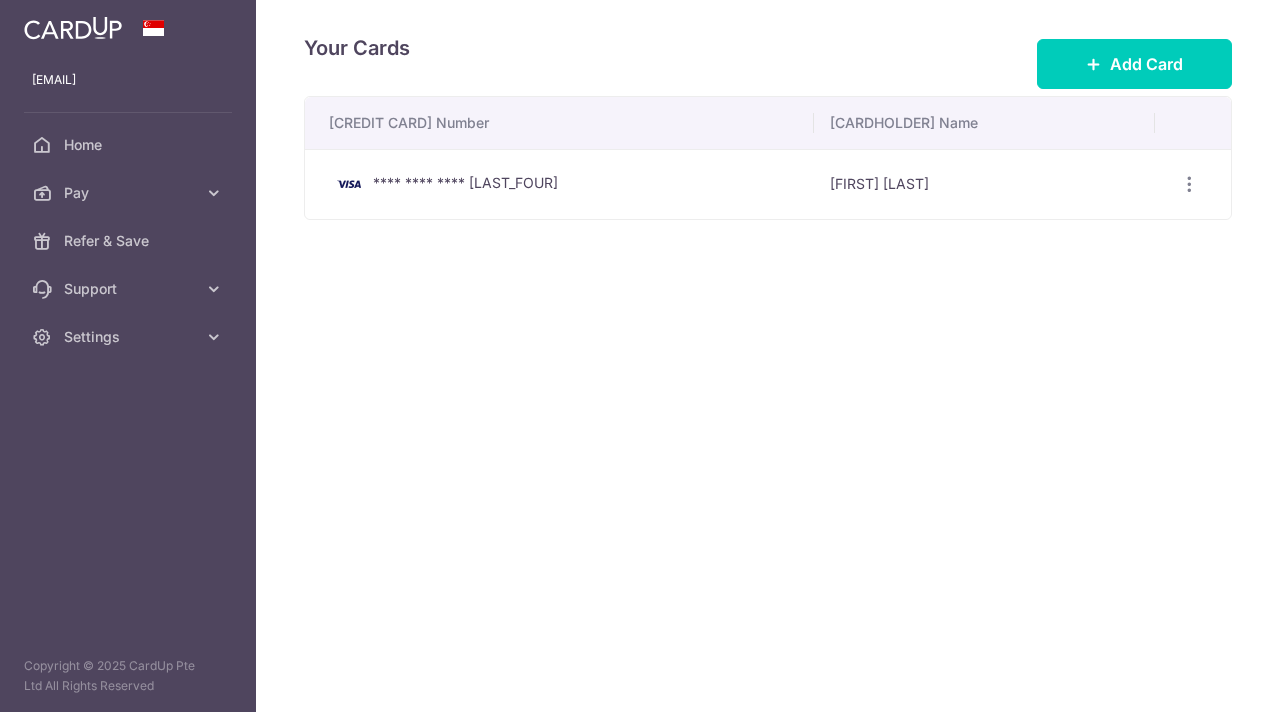 scroll, scrollTop: 0, scrollLeft: 0, axis: both 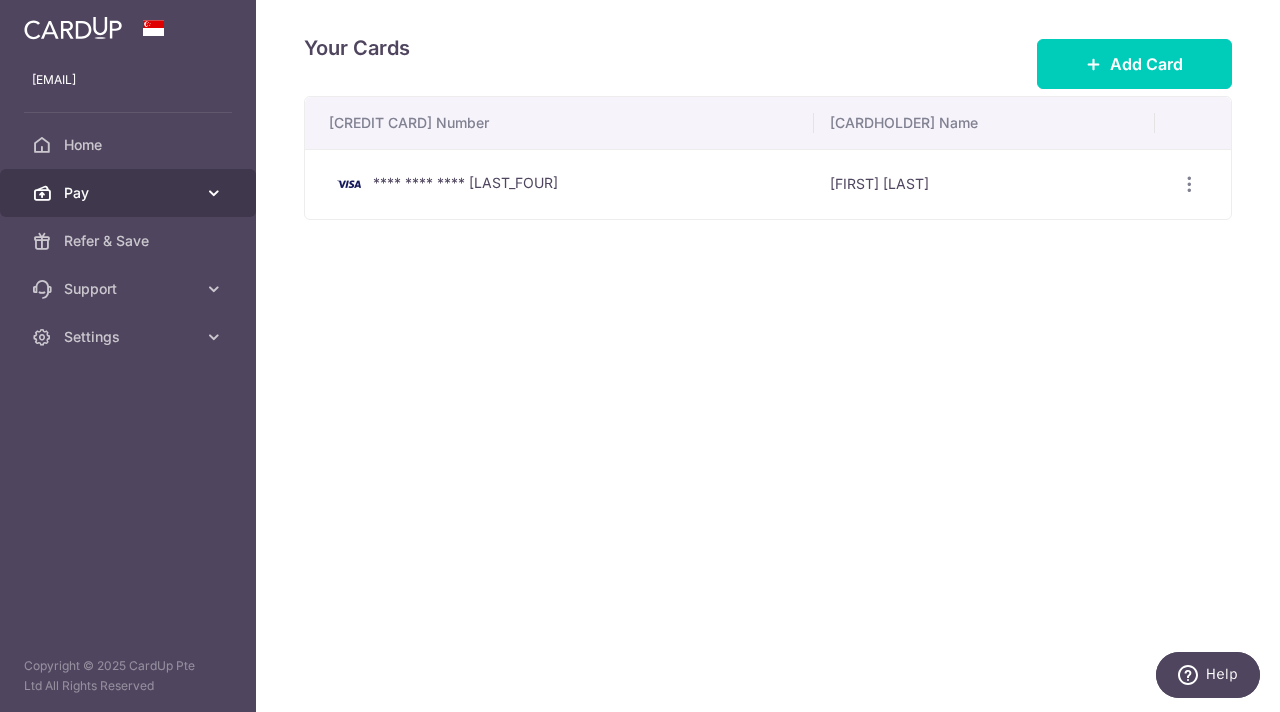 click at bounding box center (214, 193) 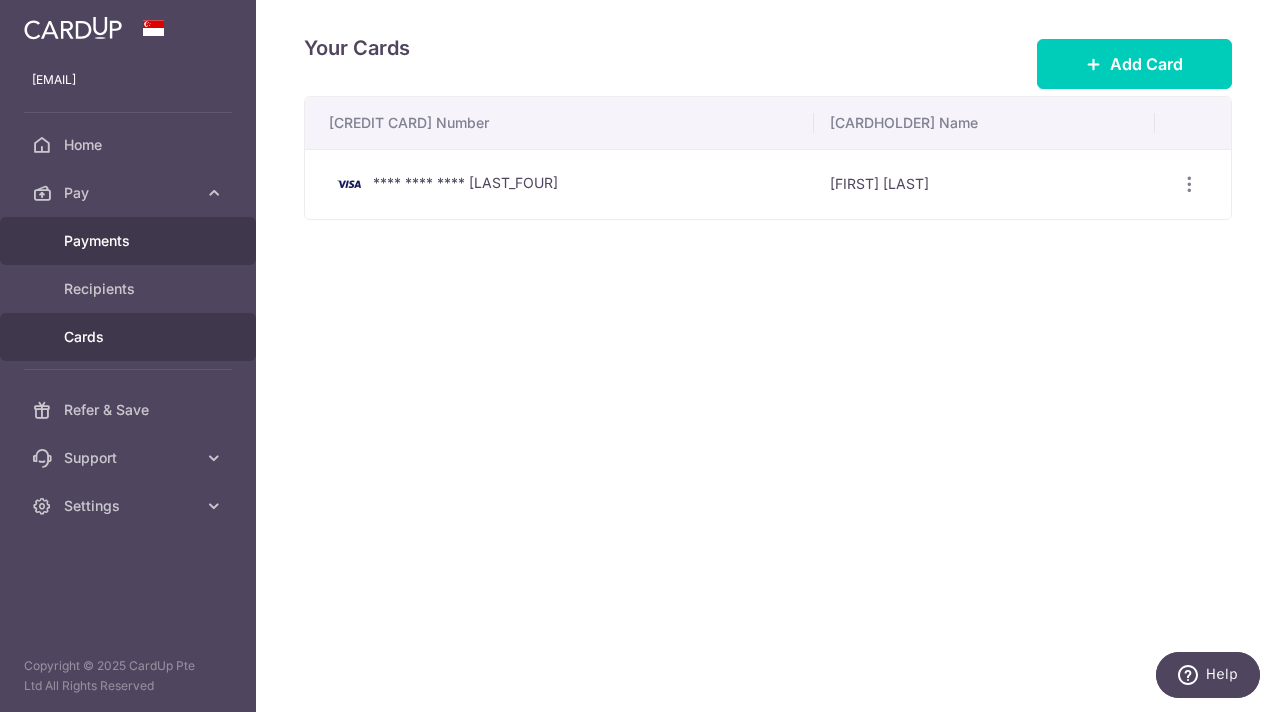 click on "Payments" at bounding box center (130, 241) 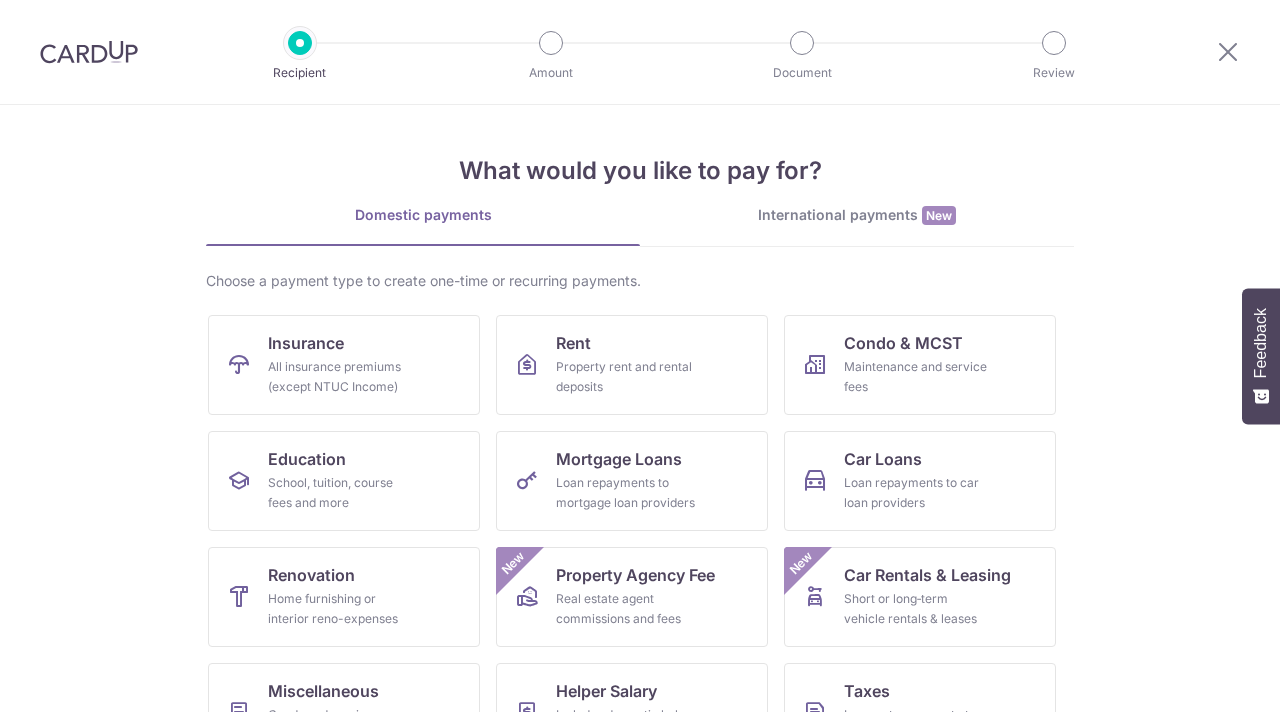 scroll, scrollTop: 0, scrollLeft: 0, axis: both 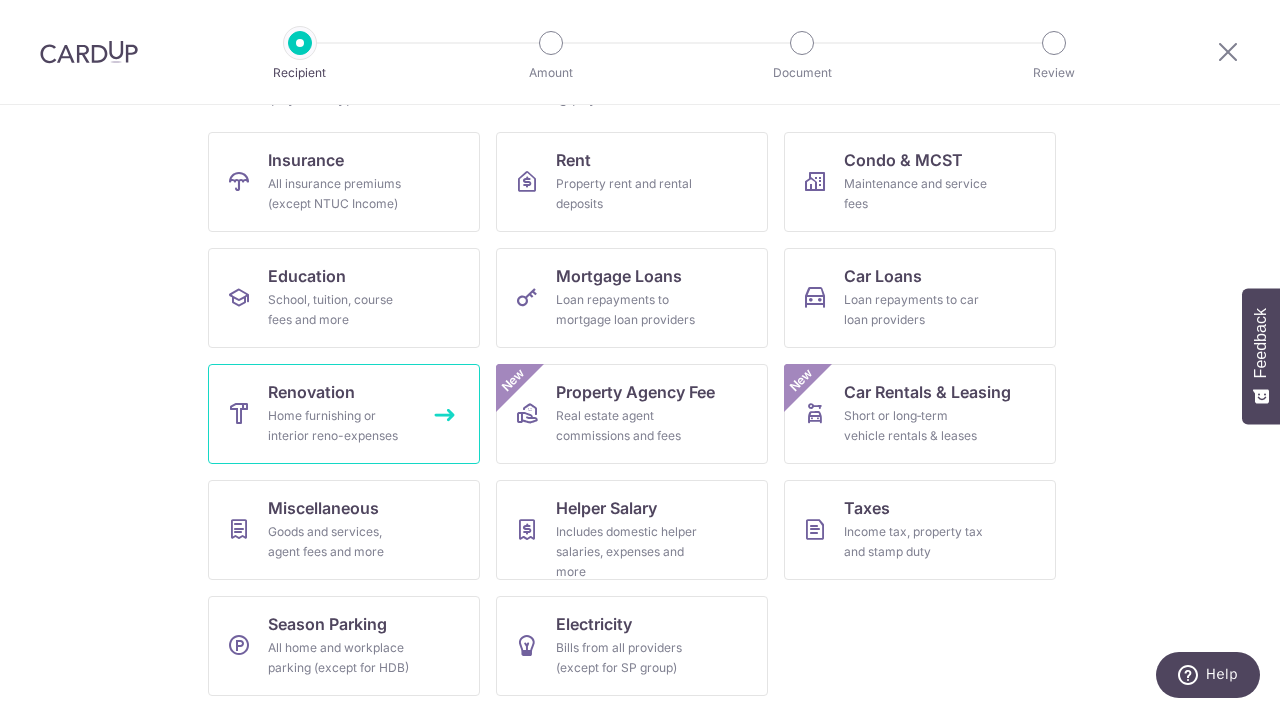 click on "Home furnishing or interior reno-expenses" at bounding box center [340, 426] 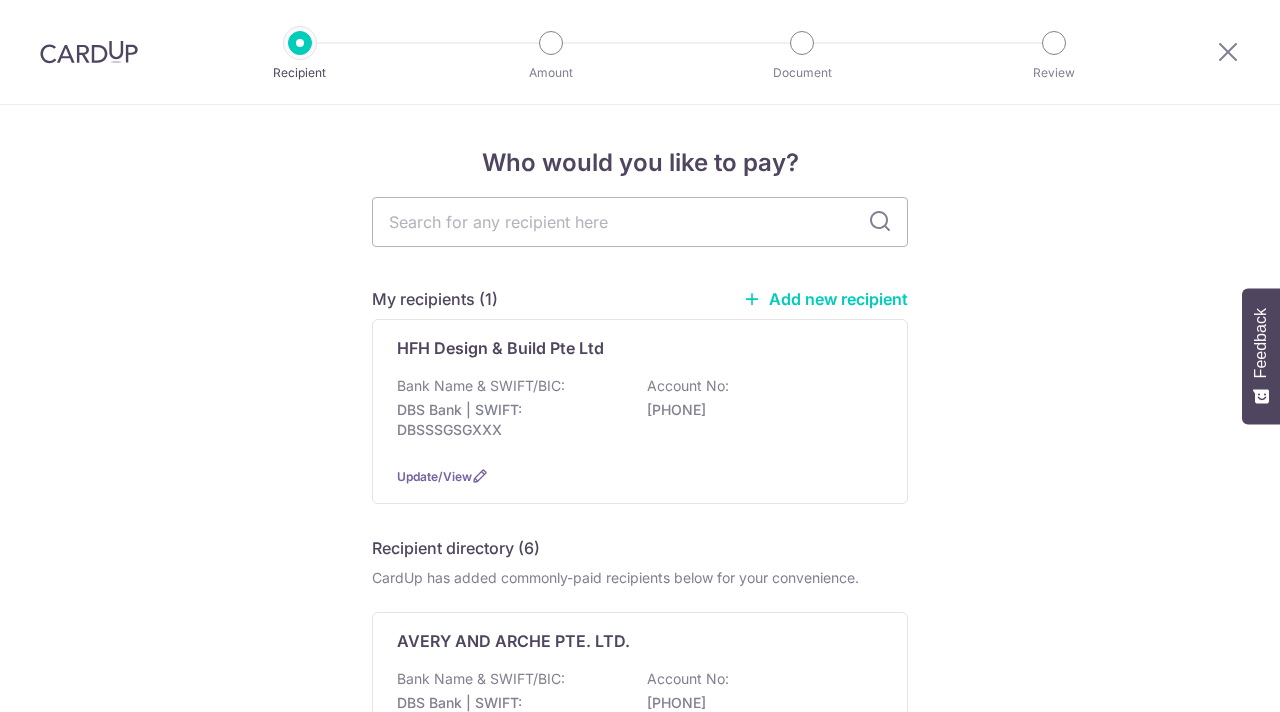 scroll, scrollTop: 0, scrollLeft: 0, axis: both 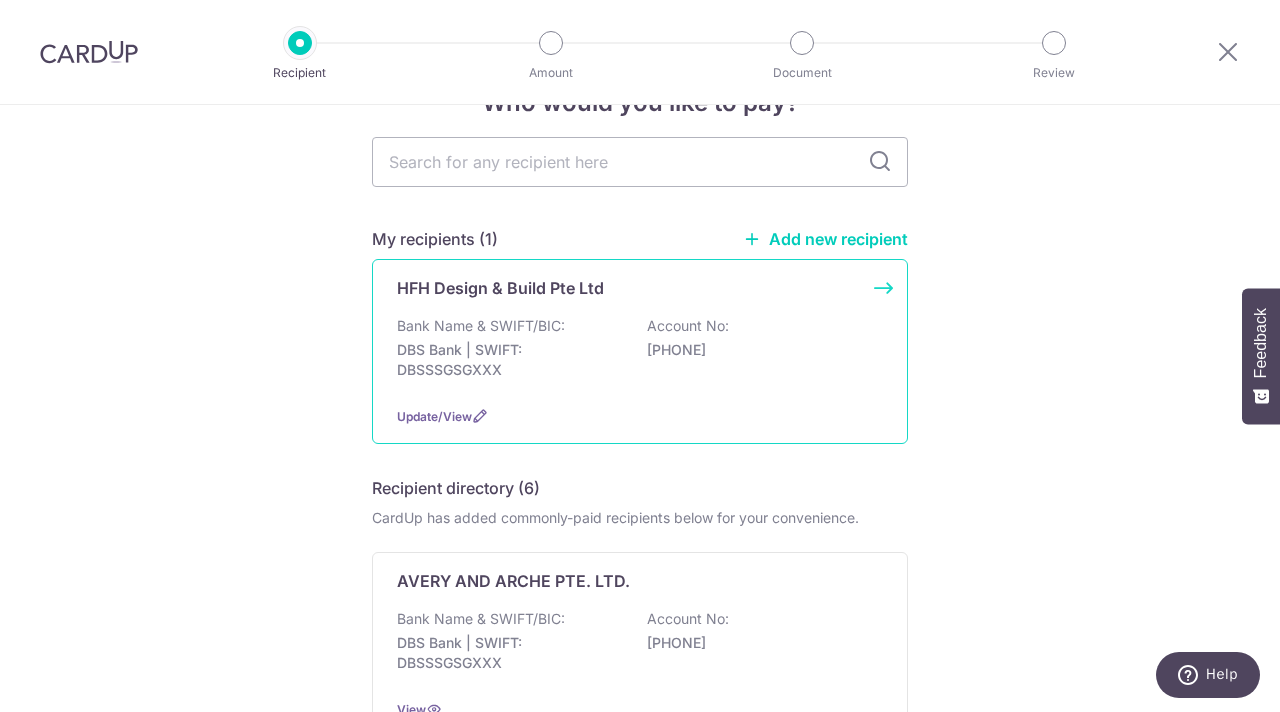 click on "DBS Bank | SWIFT: DBSSSGSGXXX" at bounding box center (509, 360) 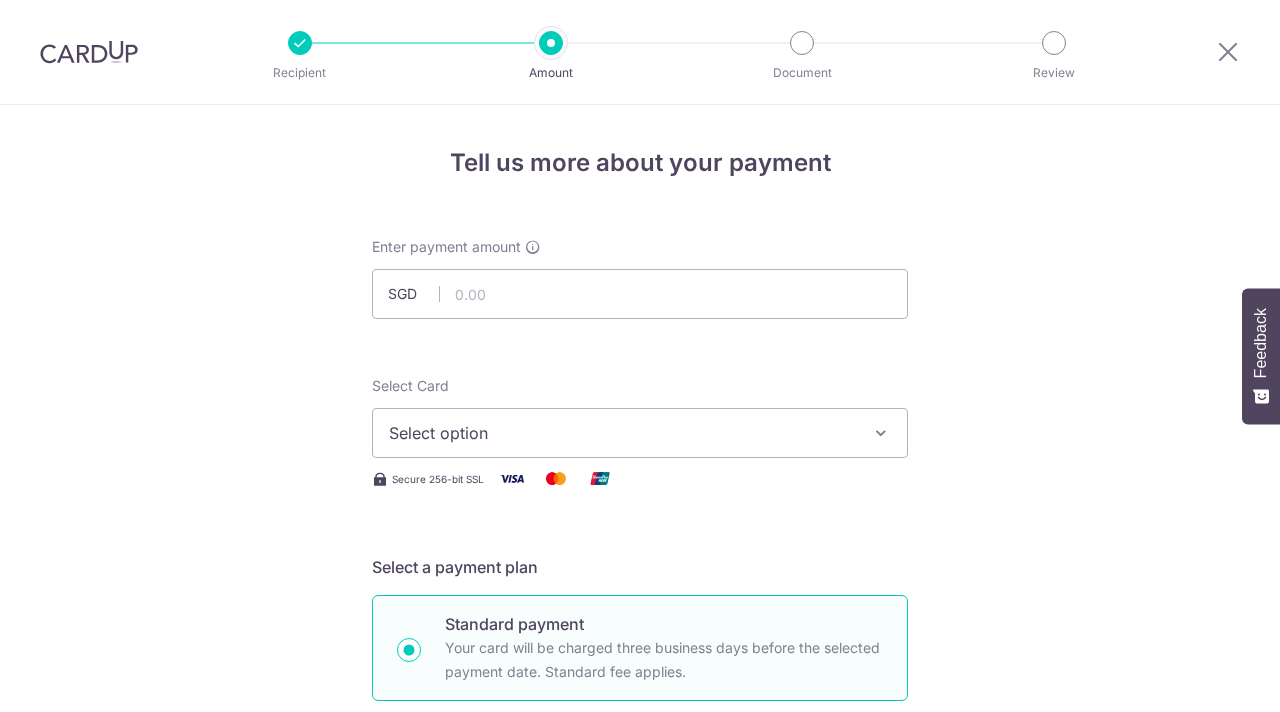 scroll, scrollTop: 0, scrollLeft: 0, axis: both 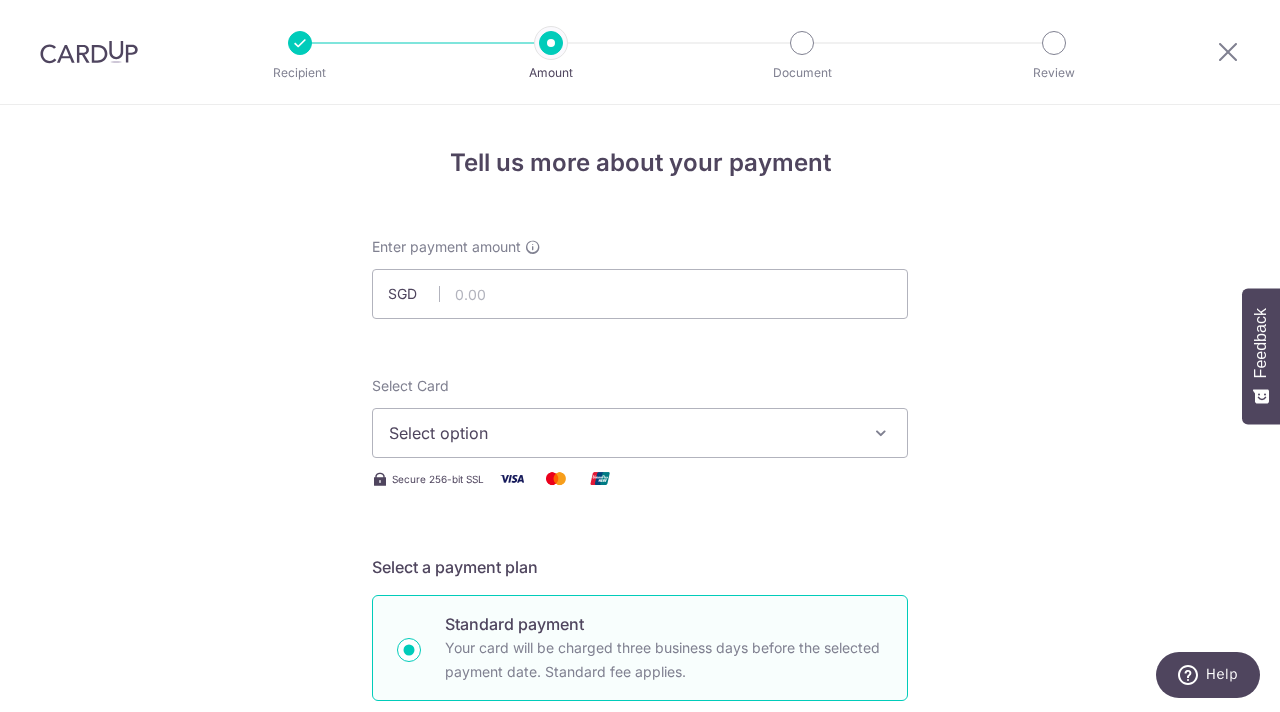 click on "Select option" at bounding box center (622, 433) 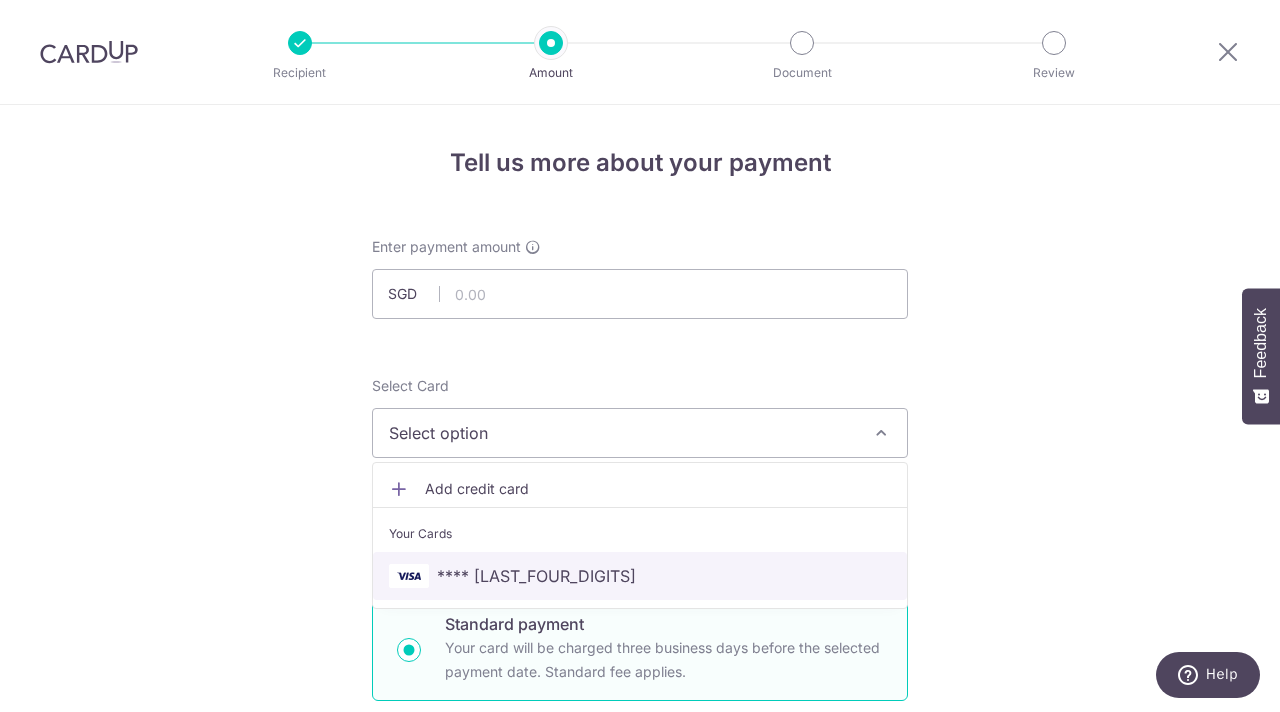 click on "**** 8126" at bounding box center (536, 576) 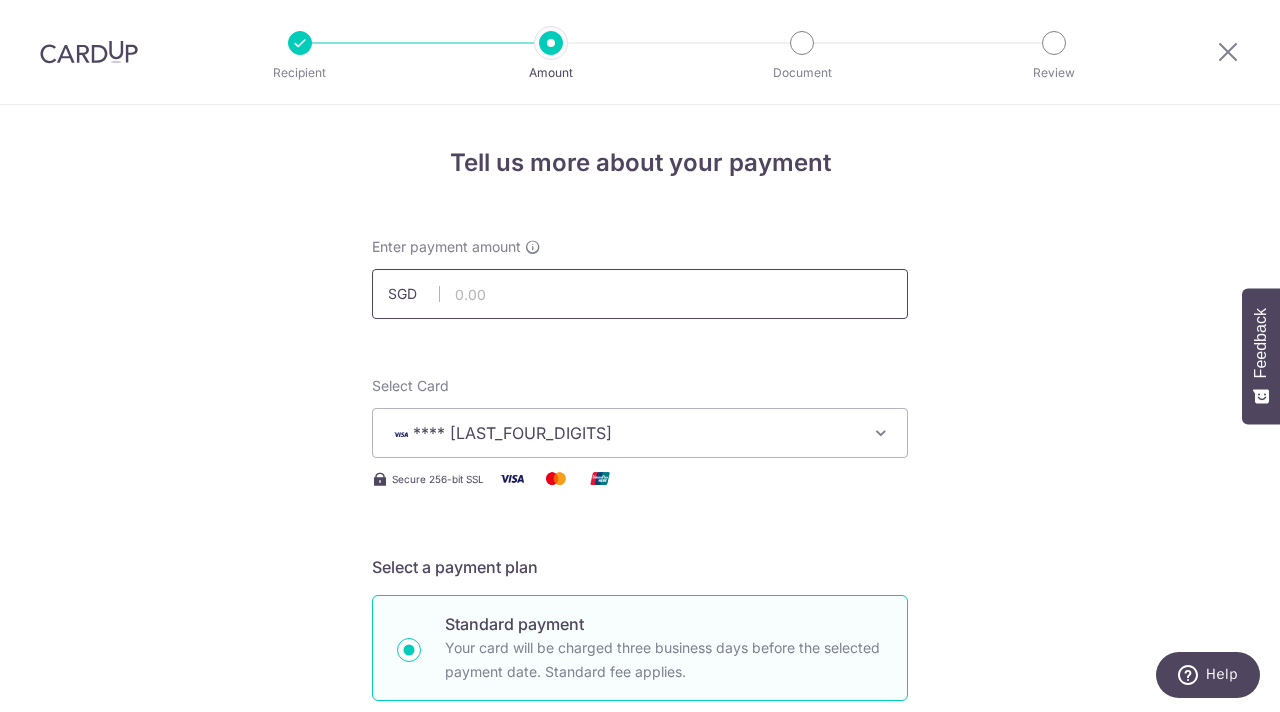 click at bounding box center [640, 294] 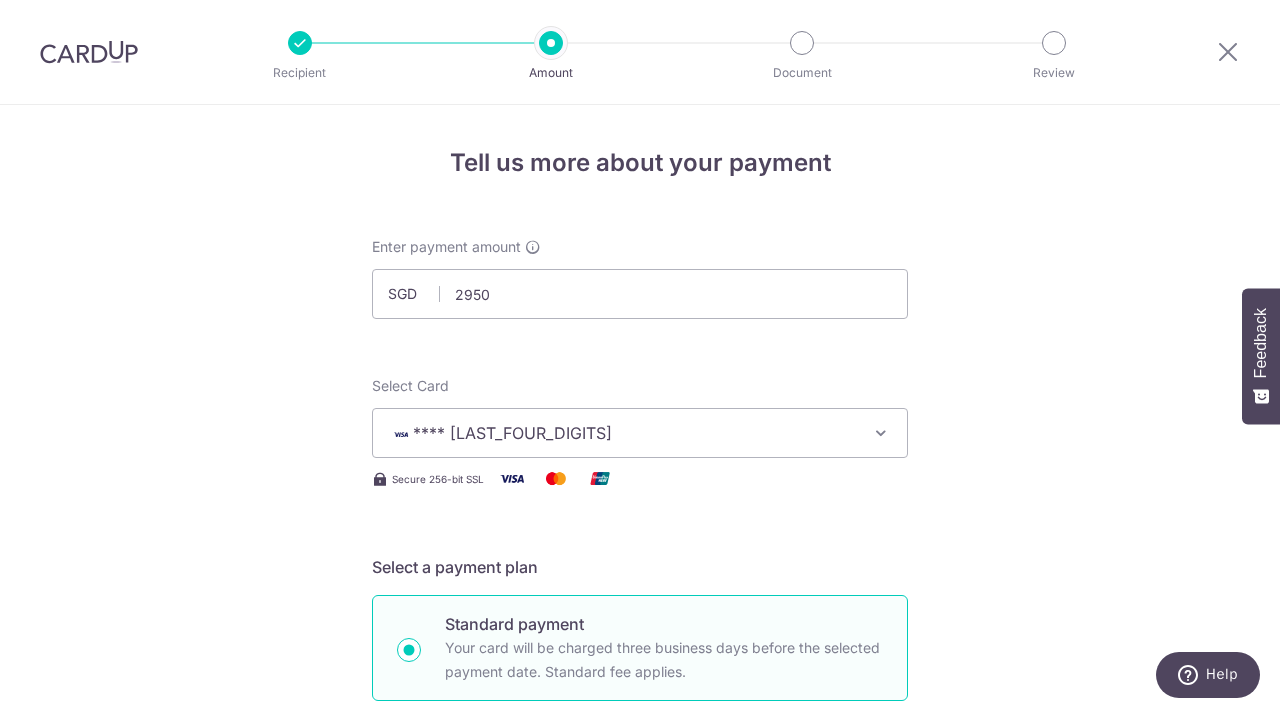 click on "Tell us more about your payment
Enter payment amount
SGD
2950
Select Card
**** 8126
Add credit card
Your Cards
**** 8126
Secure 256-bit SSL
Text
New card details
Card
Secure 256-bit SSL" at bounding box center (640, 1076) 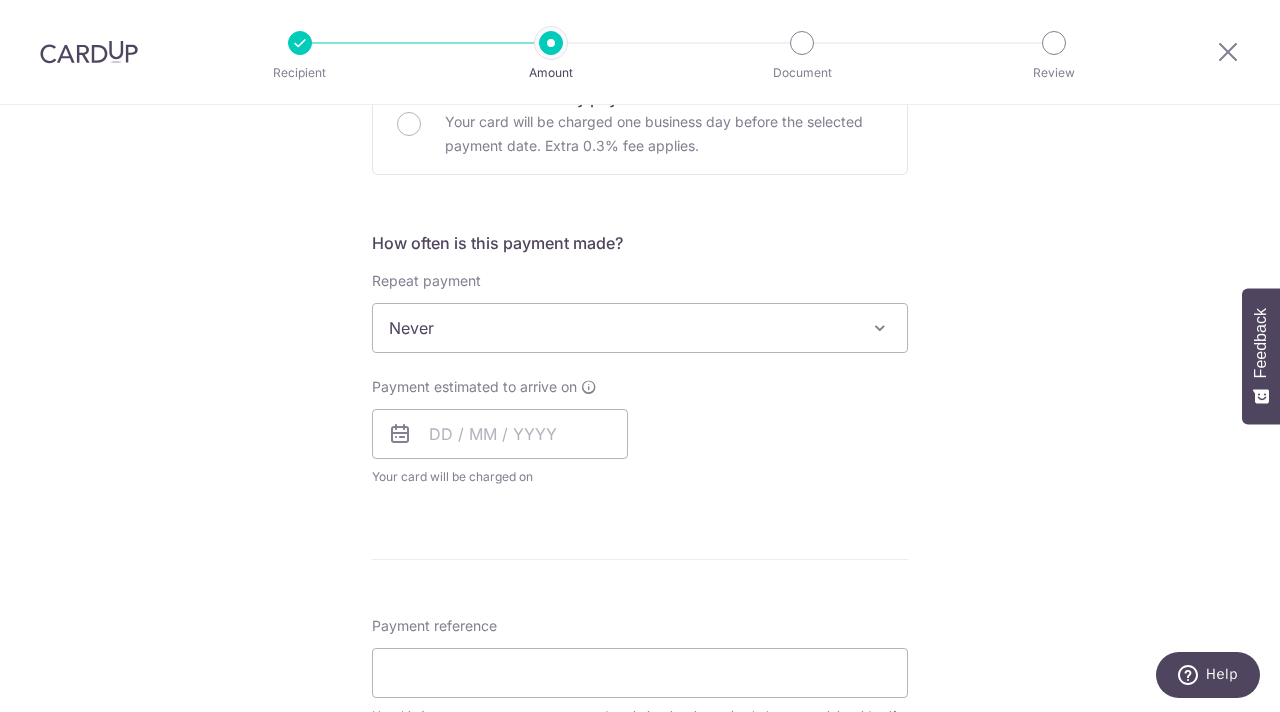 scroll, scrollTop: 654, scrollLeft: 0, axis: vertical 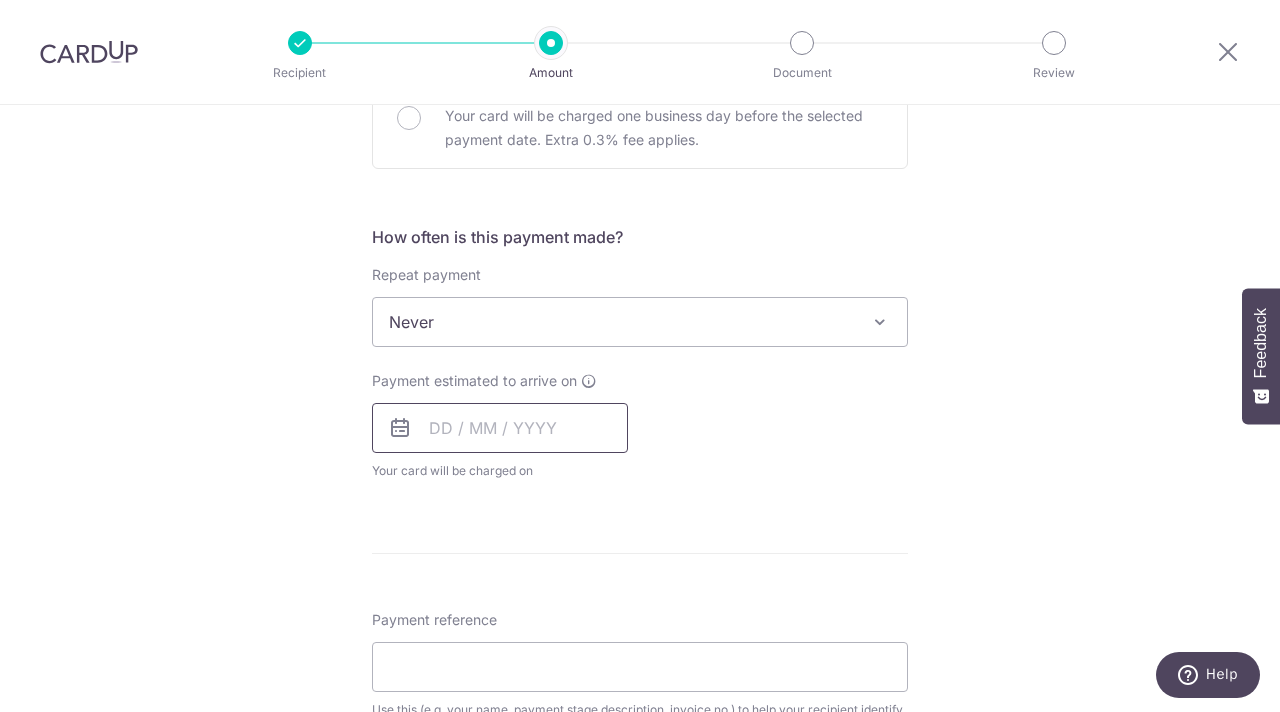 click at bounding box center [500, 428] 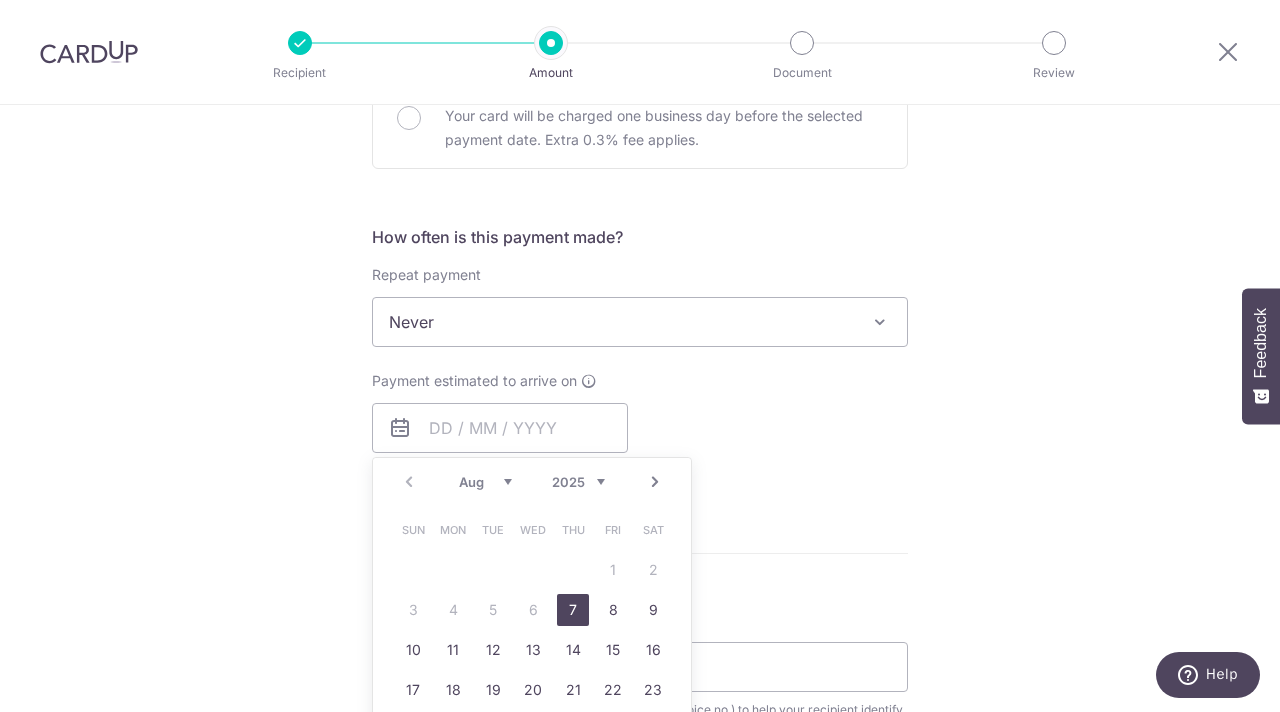 click on "7" at bounding box center [573, 610] 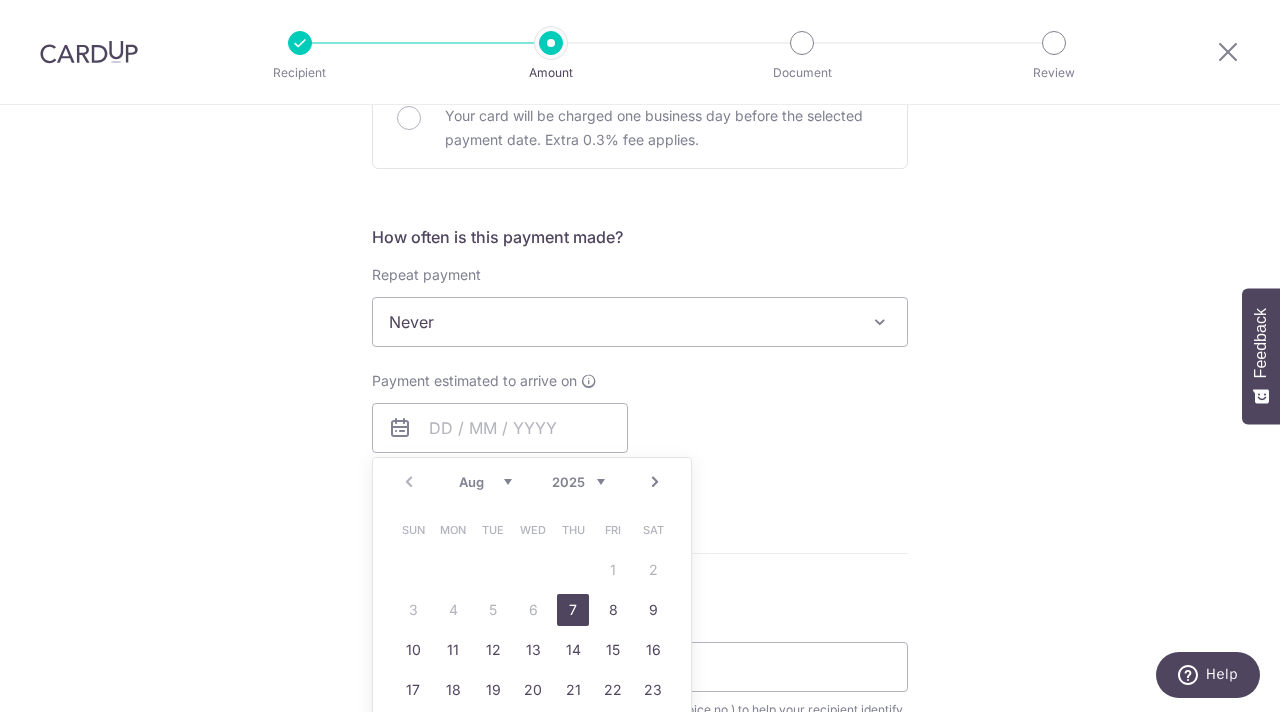 type on "07/08/2025" 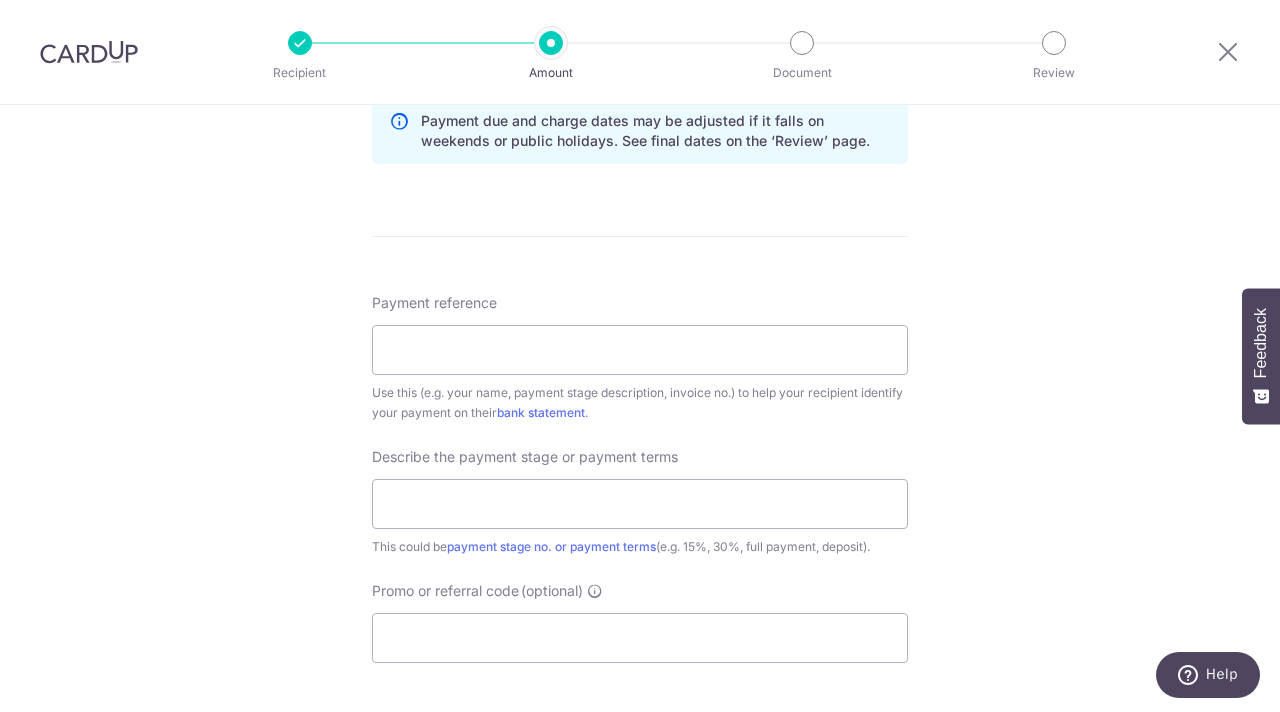 scroll, scrollTop: 1078, scrollLeft: 0, axis: vertical 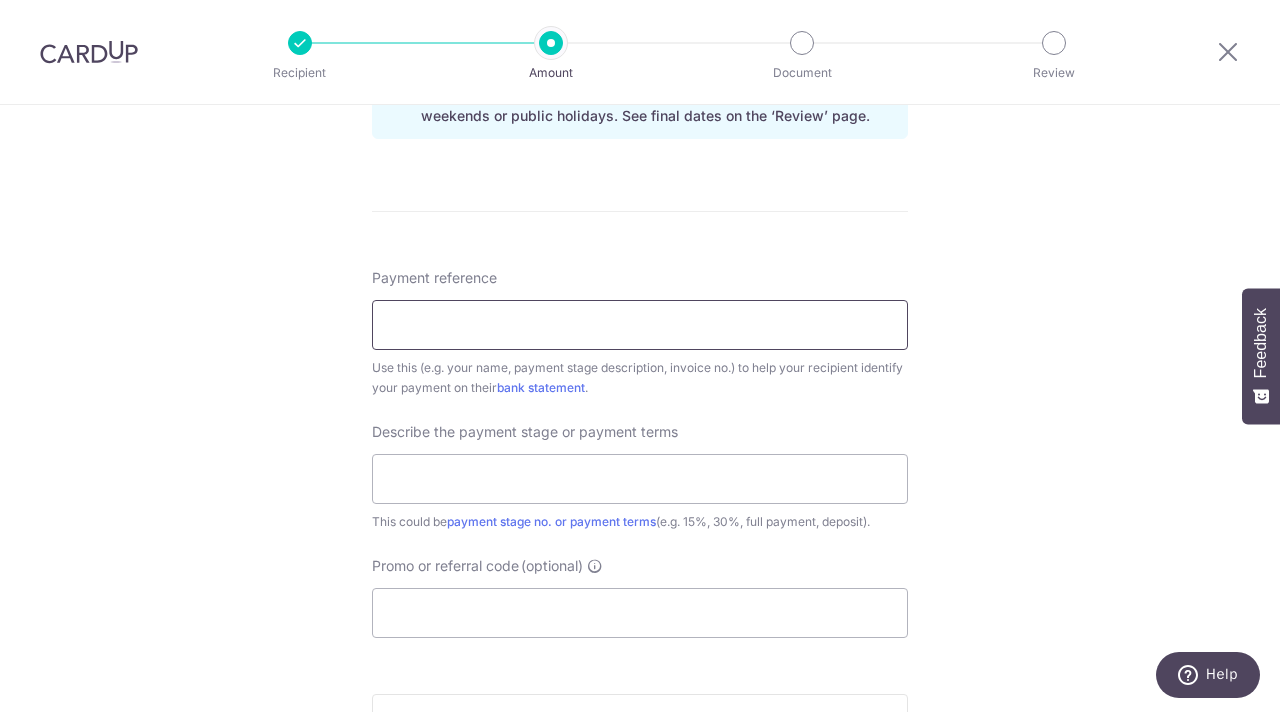 click on "Payment reference" at bounding box center (640, 325) 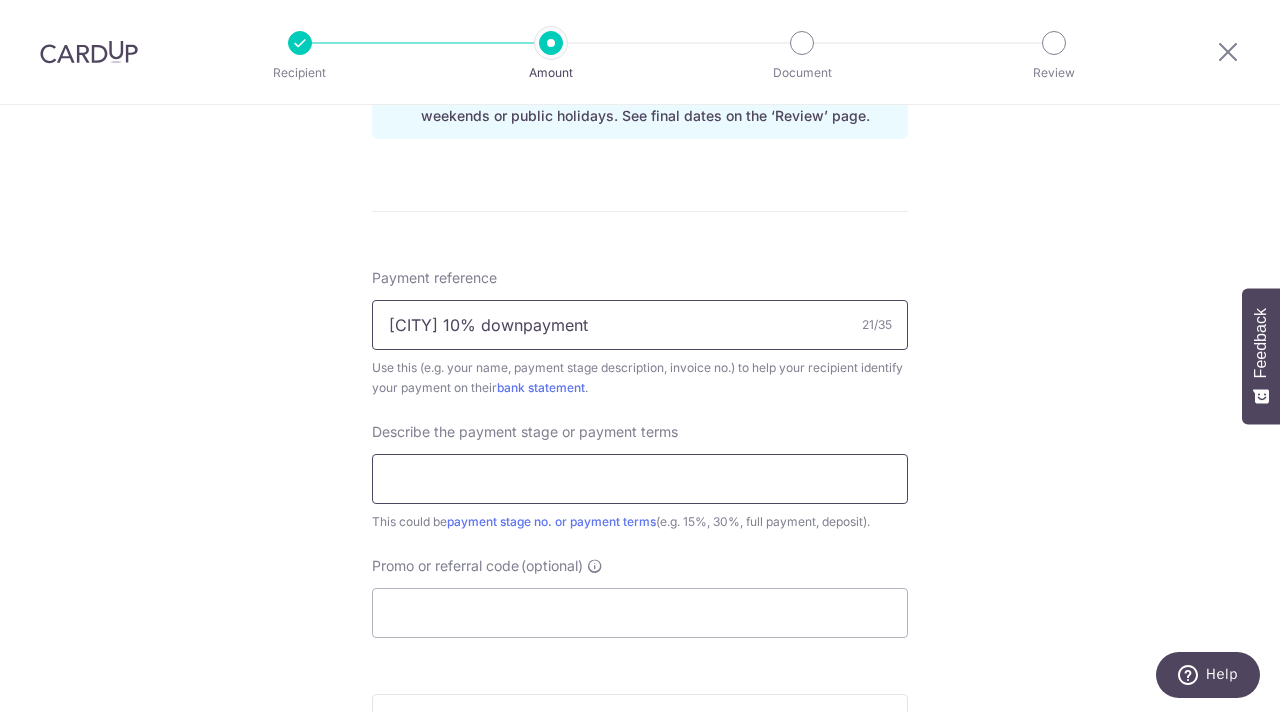 type on "Reno 10% downpayment" 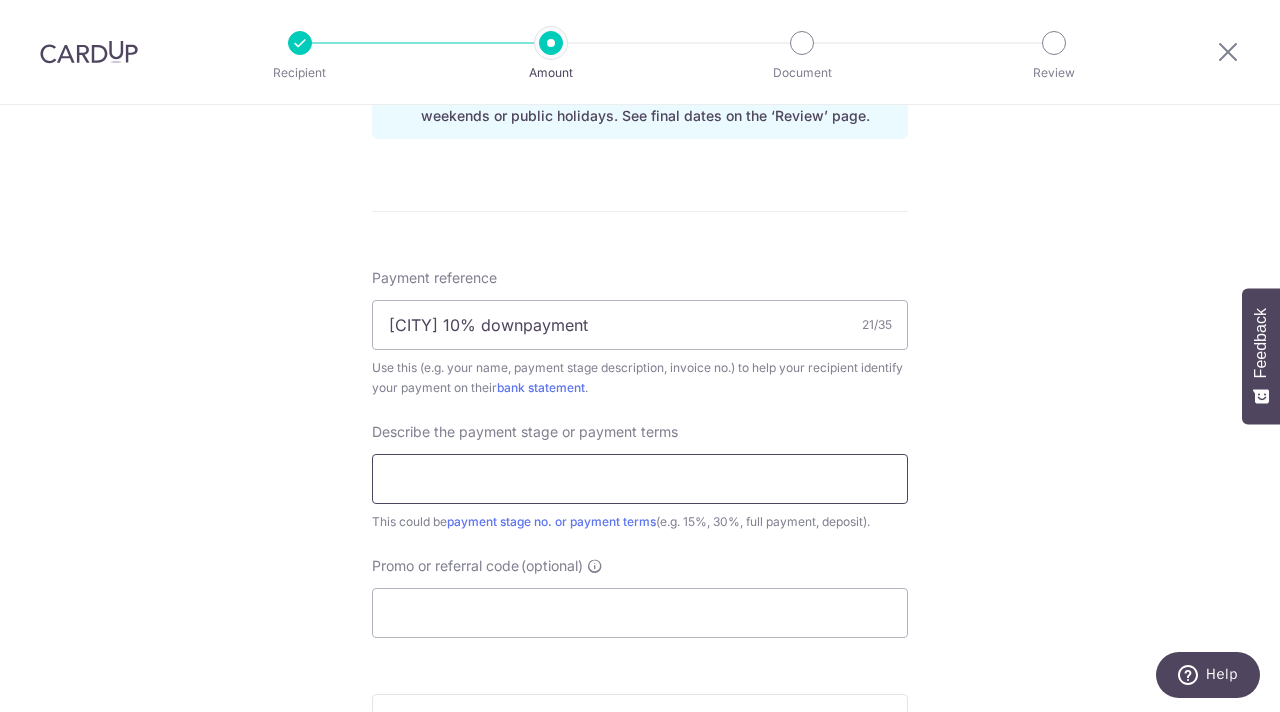 click at bounding box center (640, 479) 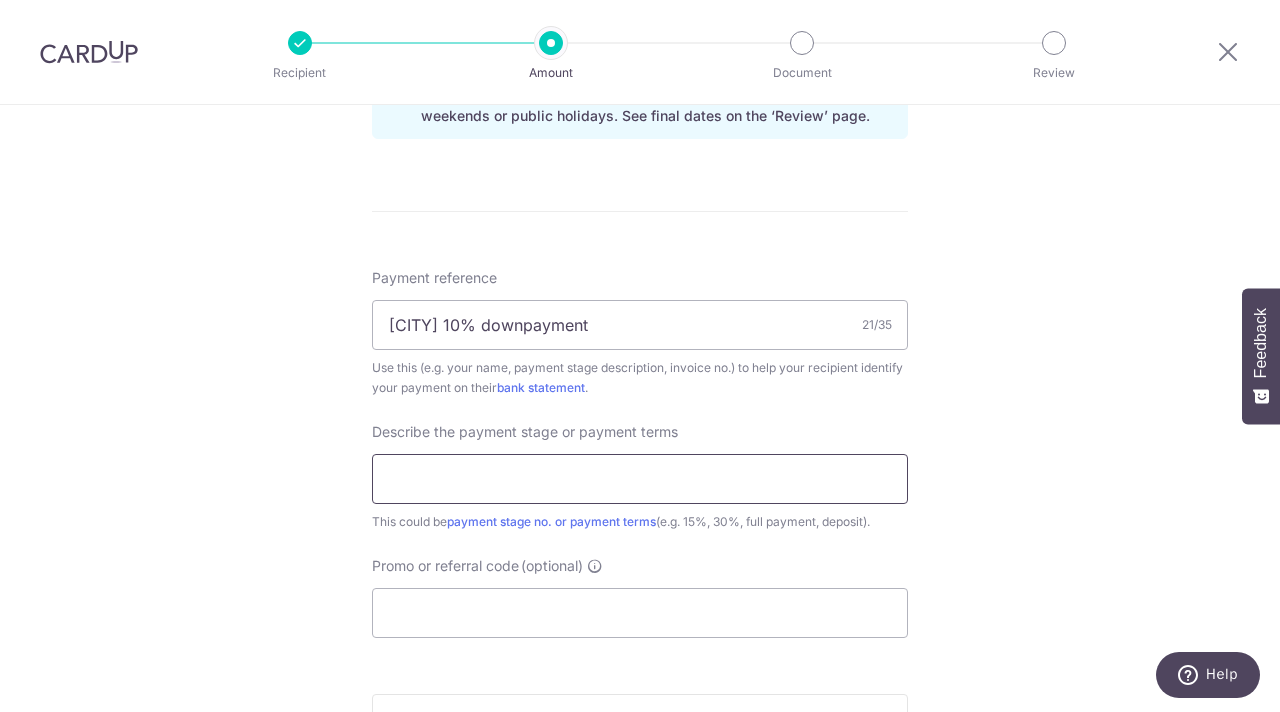 type on "0" 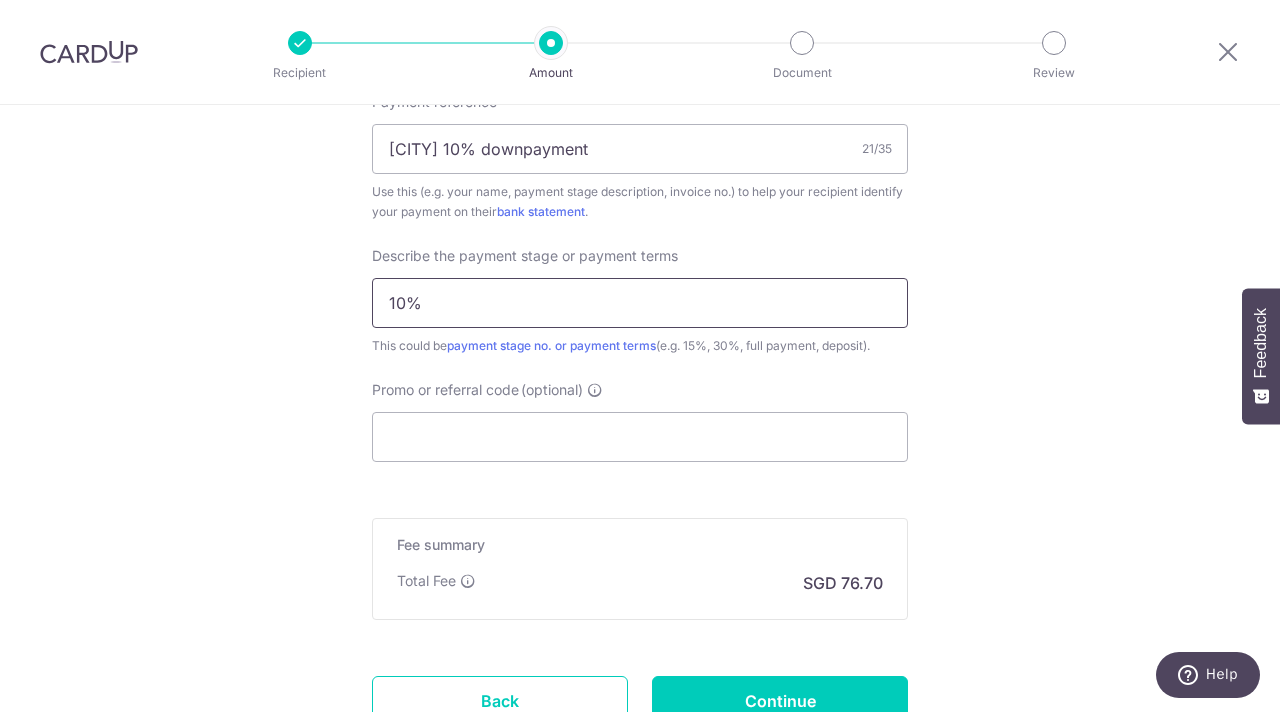 scroll, scrollTop: 1261, scrollLeft: 0, axis: vertical 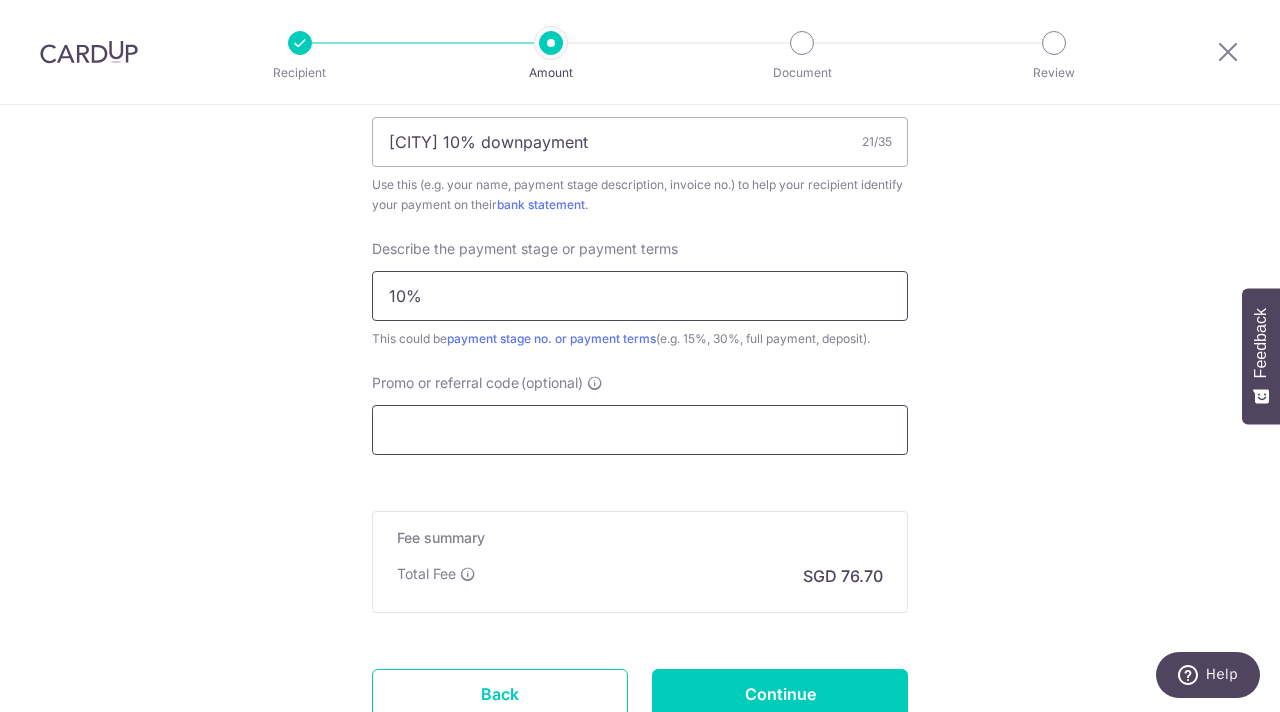 type on "10%" 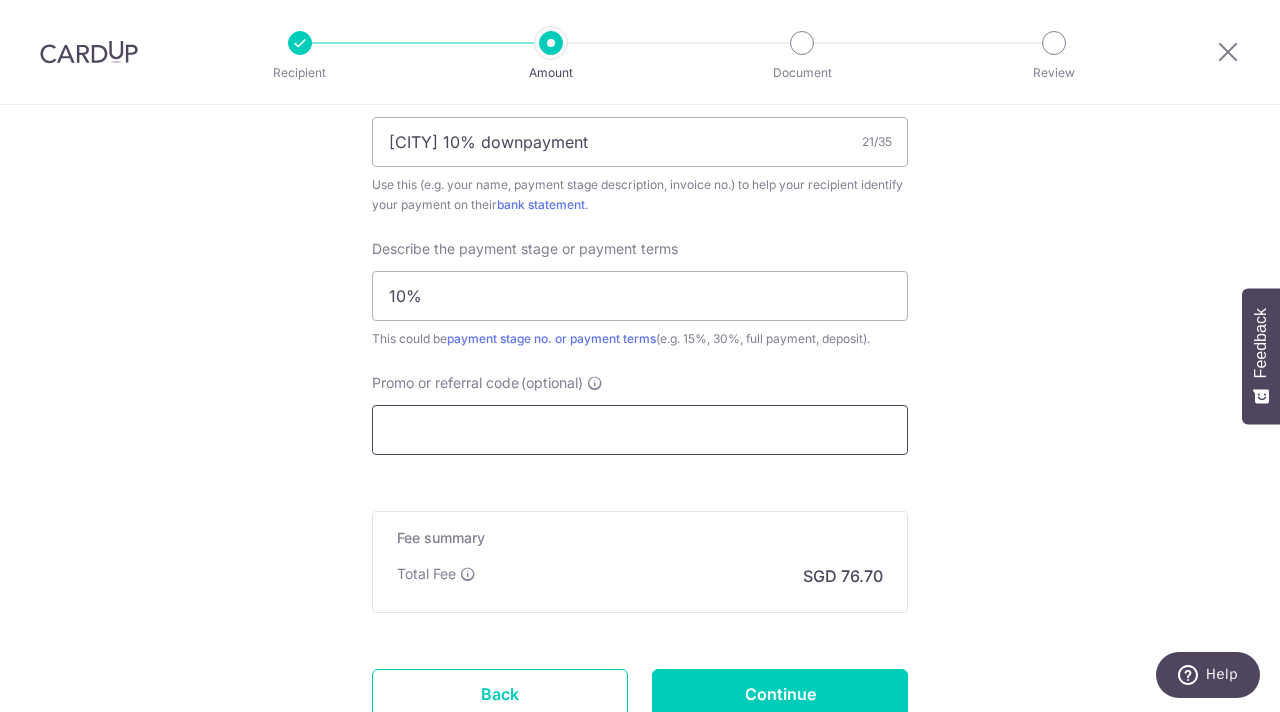 click on "Promo or referral code
(optional)" at bounding box center (640, 430) 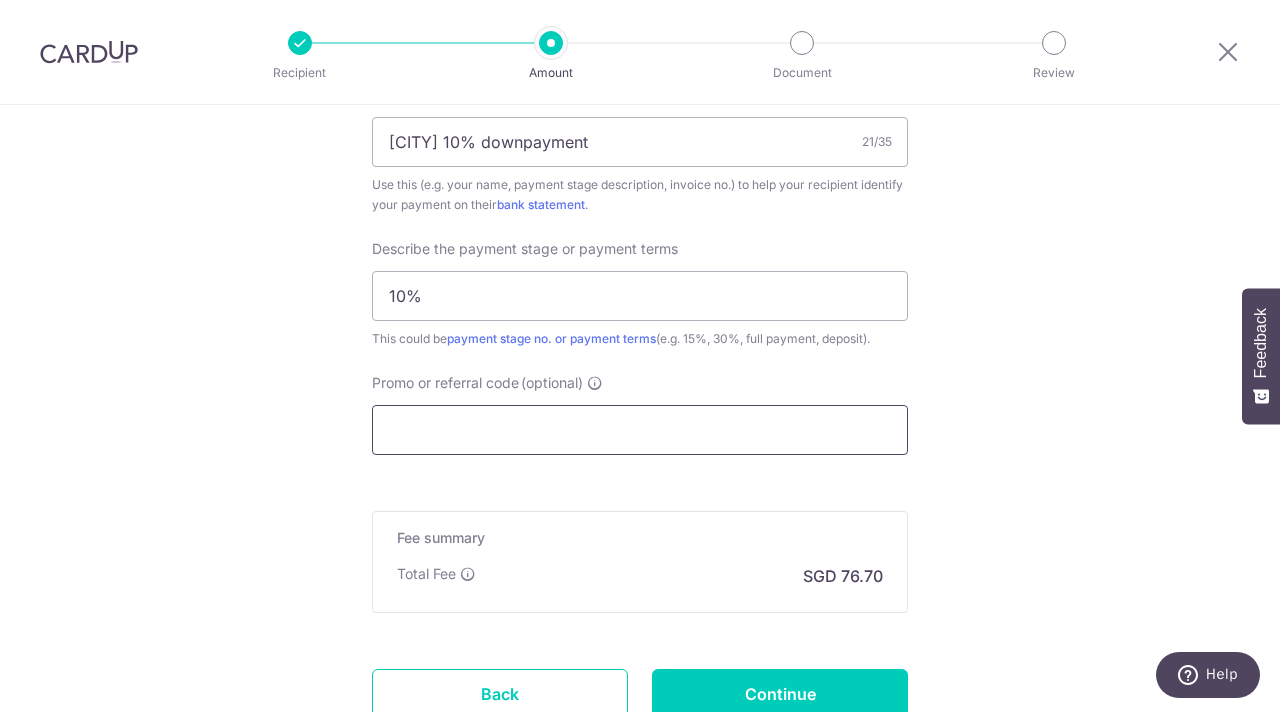 type on "v" 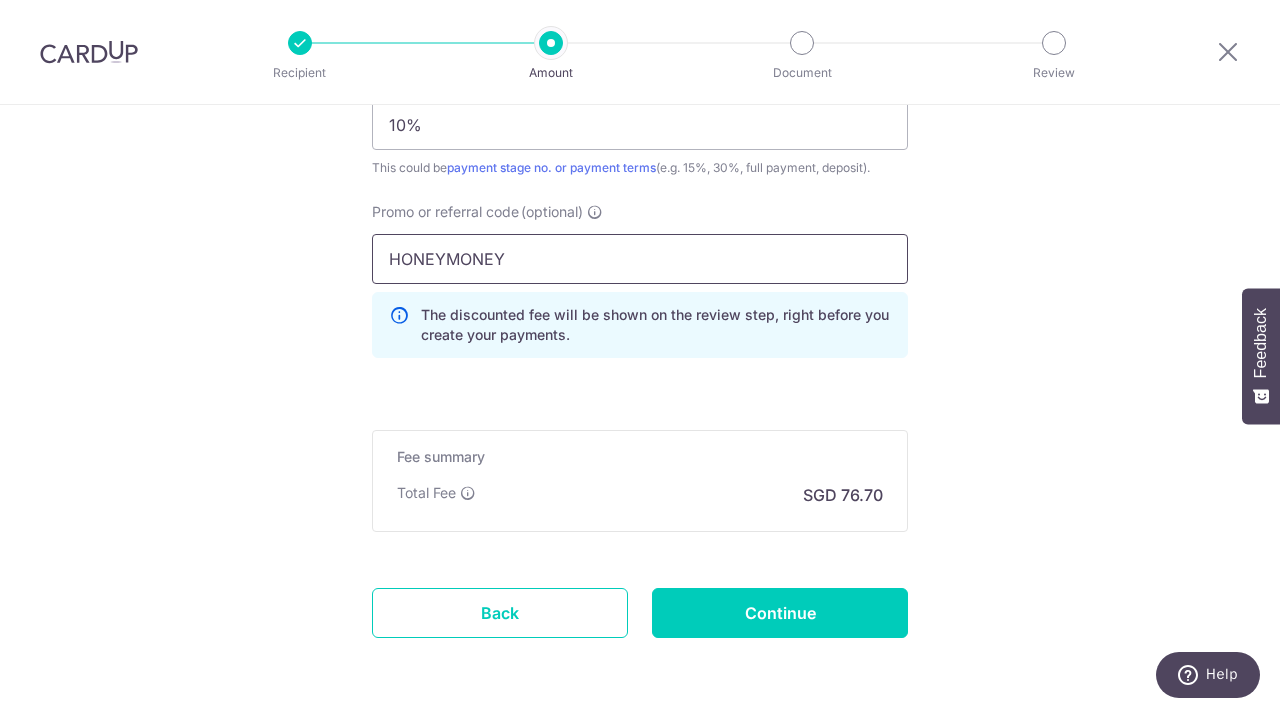 scroll, scrollTop: 1433, scrollLeft: 0, axis: vertical 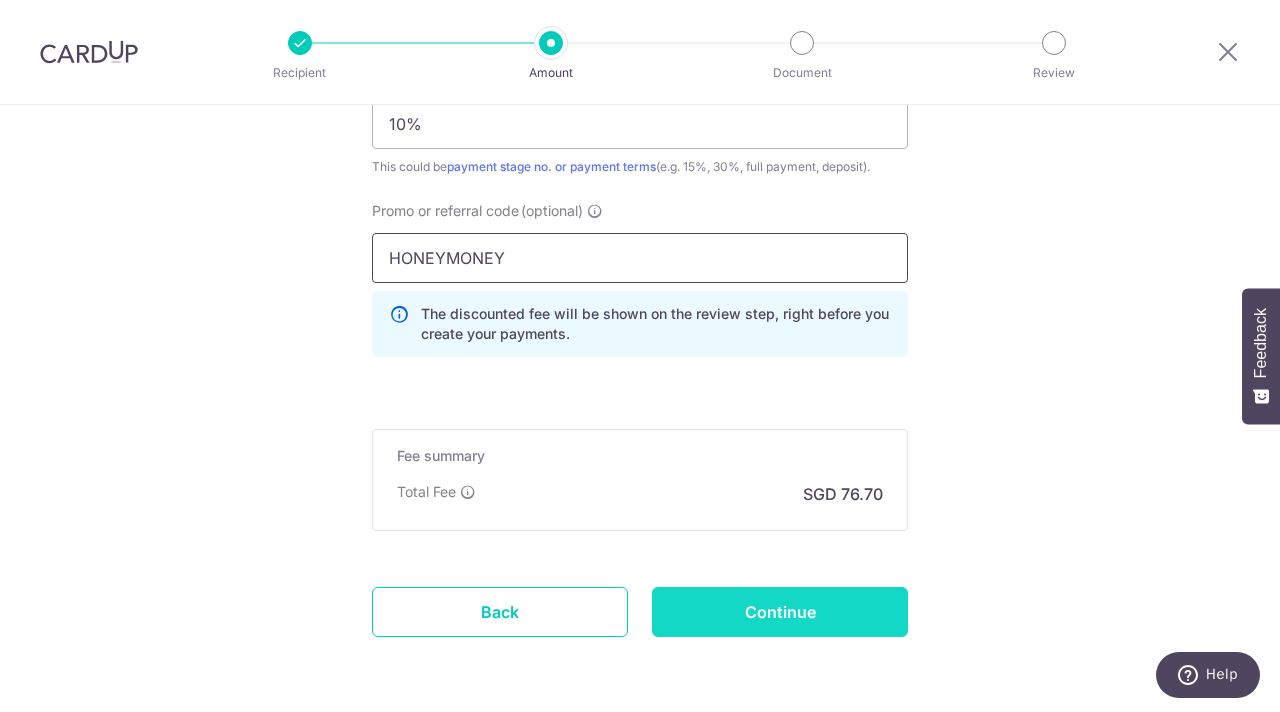 type on "HONEYMONEY" 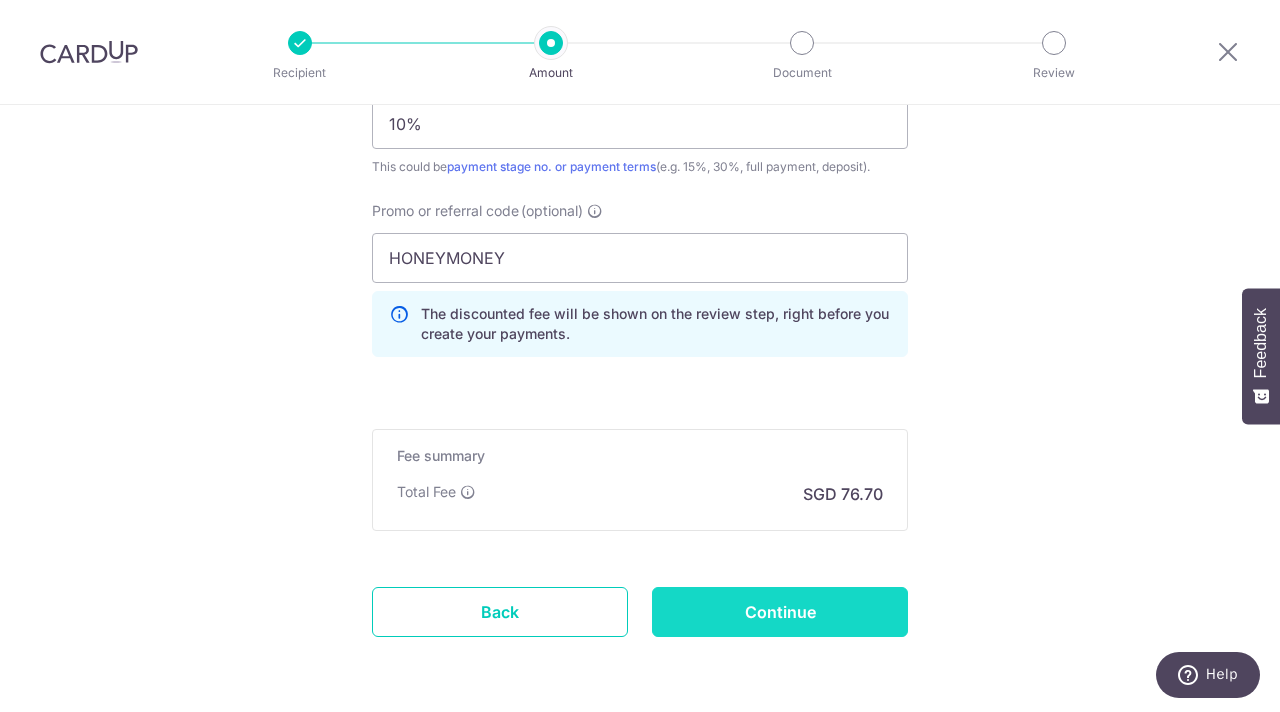 click on "Continue" at bounding box center (780, 612) 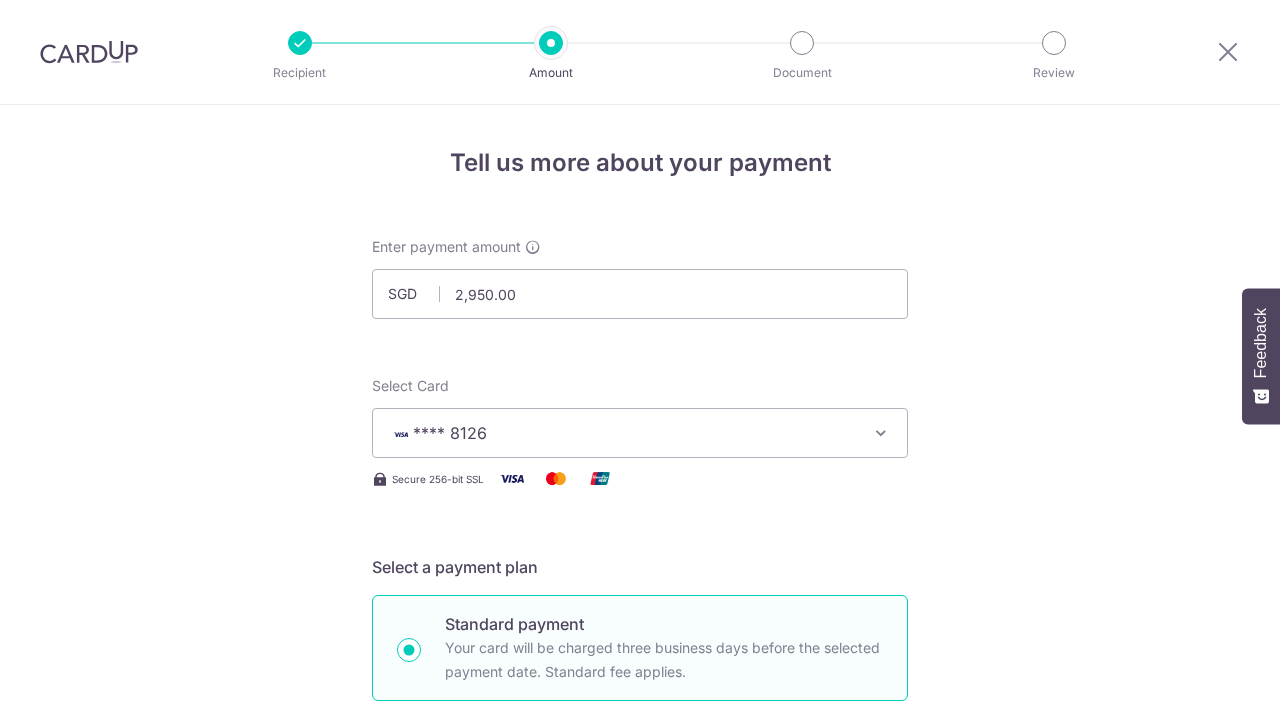 scroll, scrollTop: 0, scrollLeft: 0, axis: both 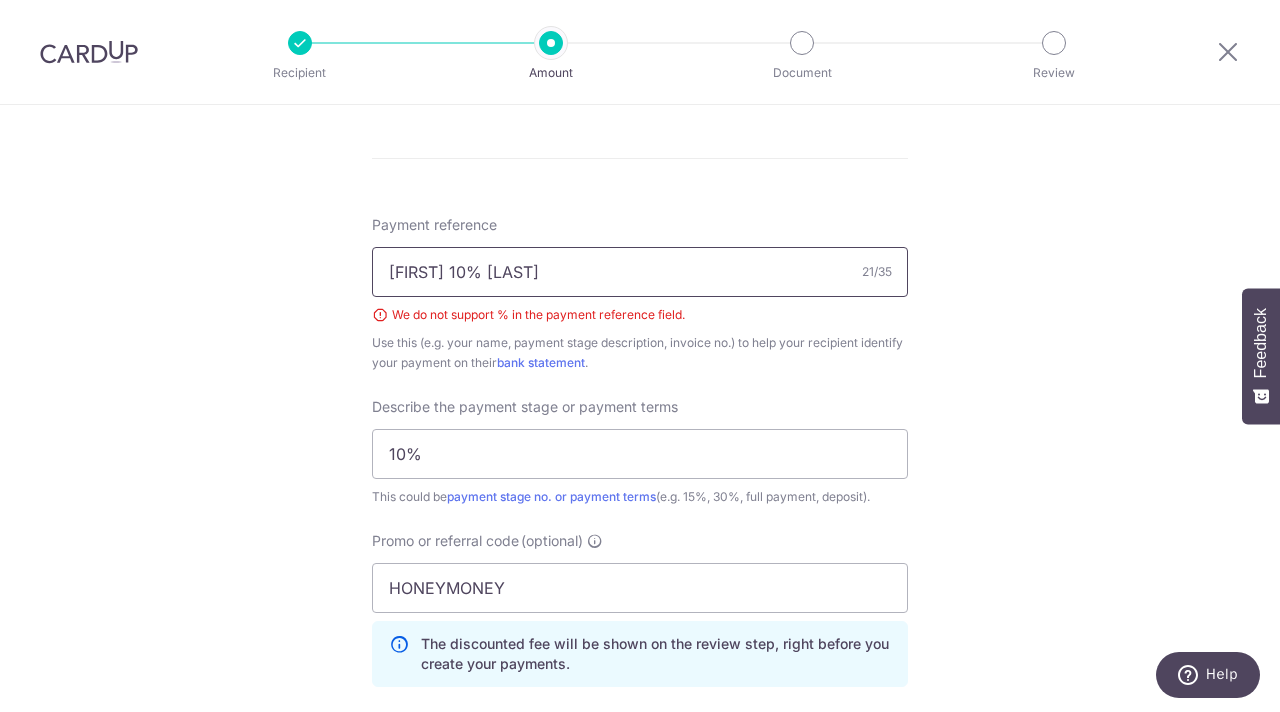 click on "[FIRST] 10% [LAST]" at bounding box center [640, 272] 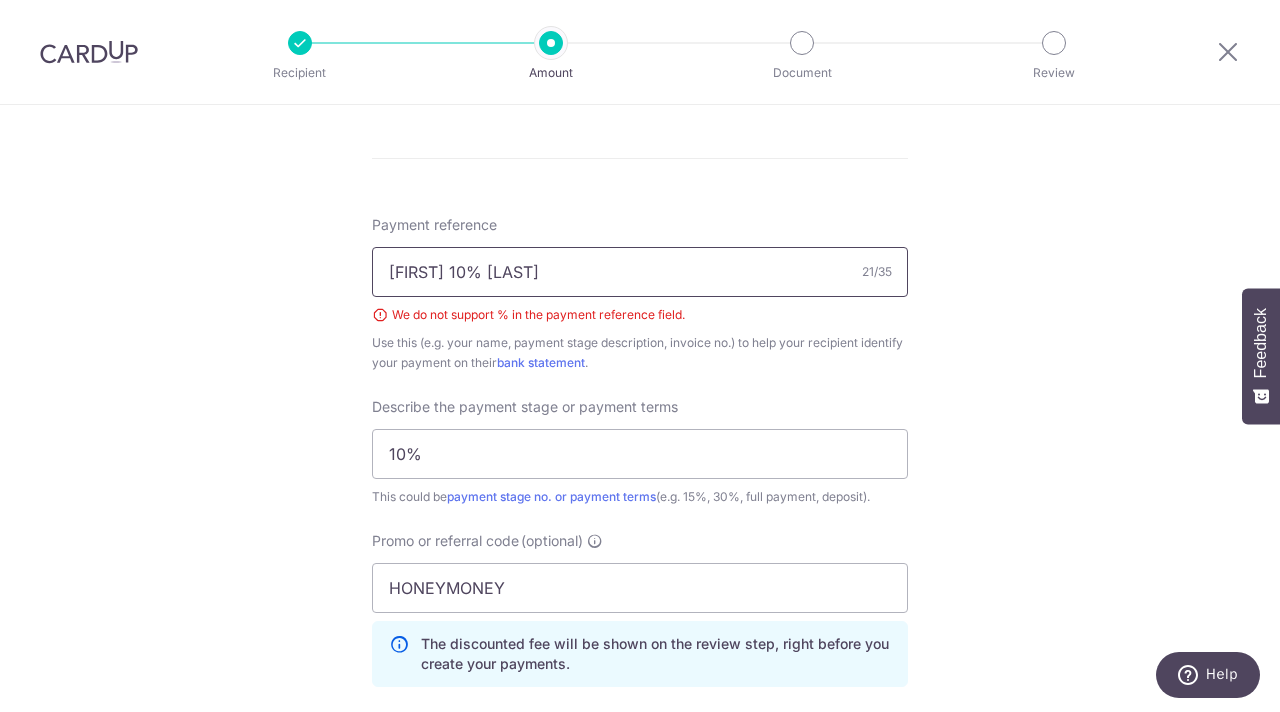 drag, startPoint x: 609, startPoint y: 277, endPoint x: 301, endPoint y: 269, distance: 308.10388 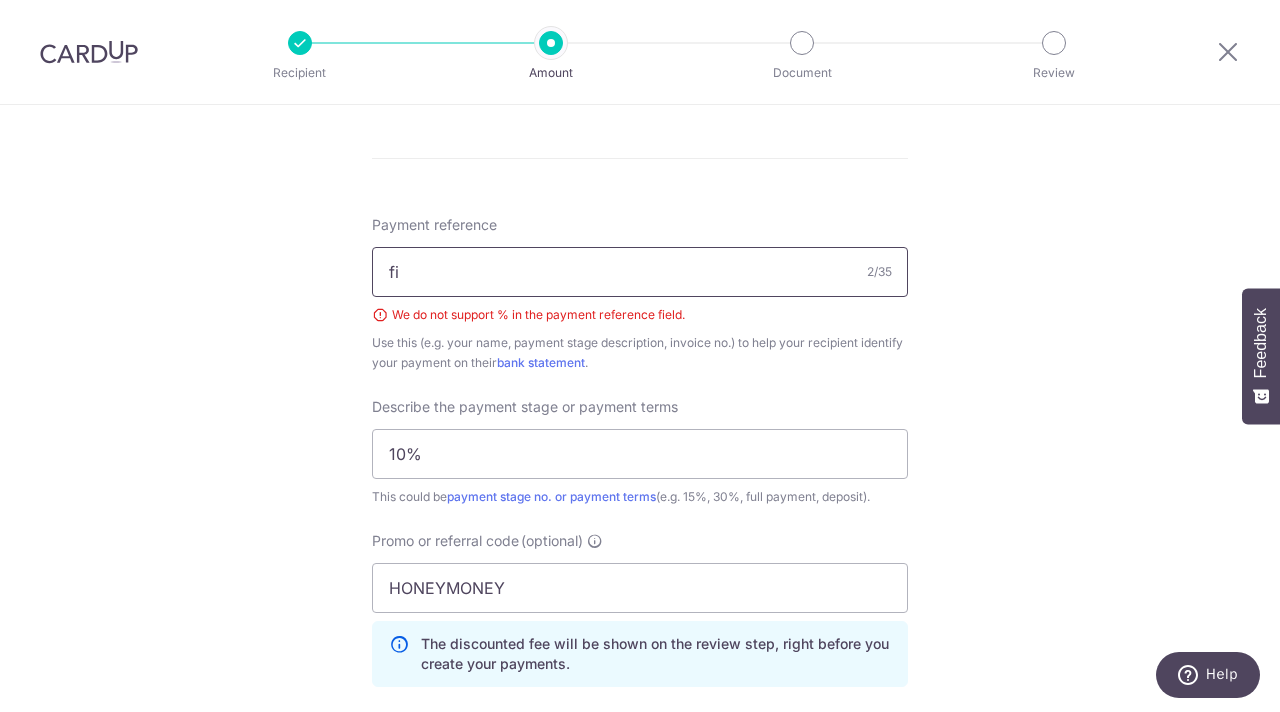 type on "f" 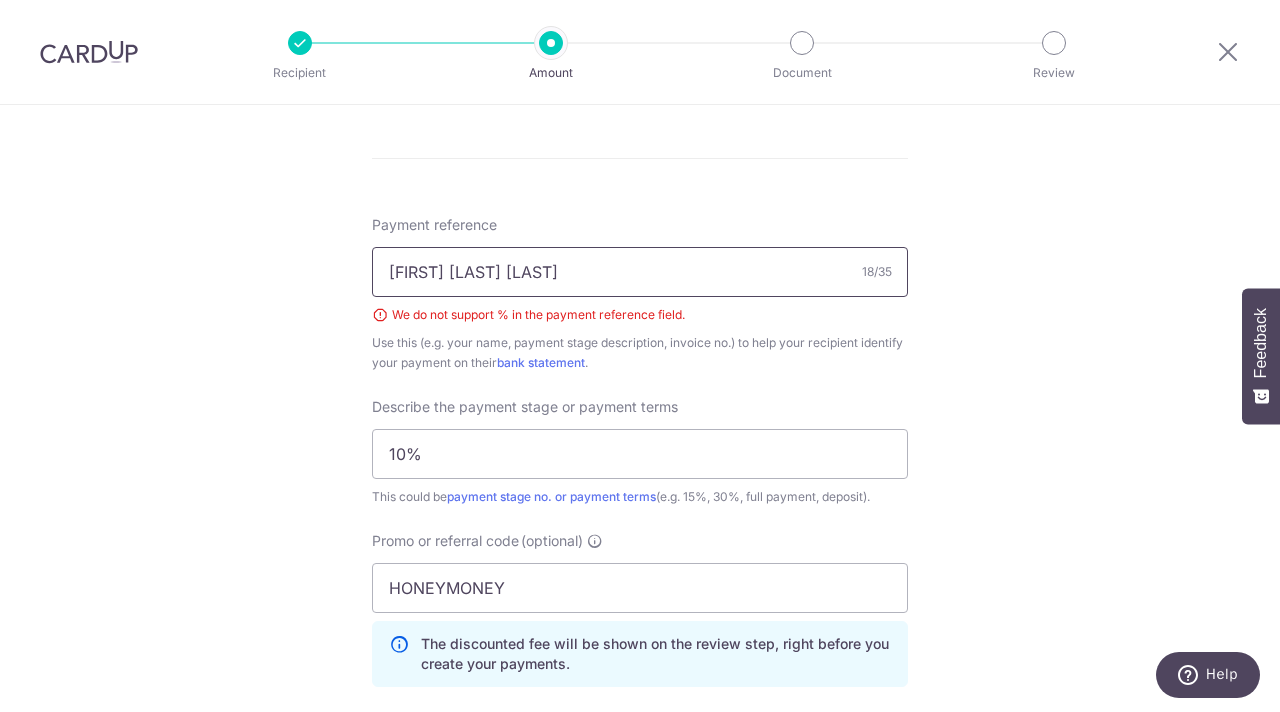 type on "reno first payment" 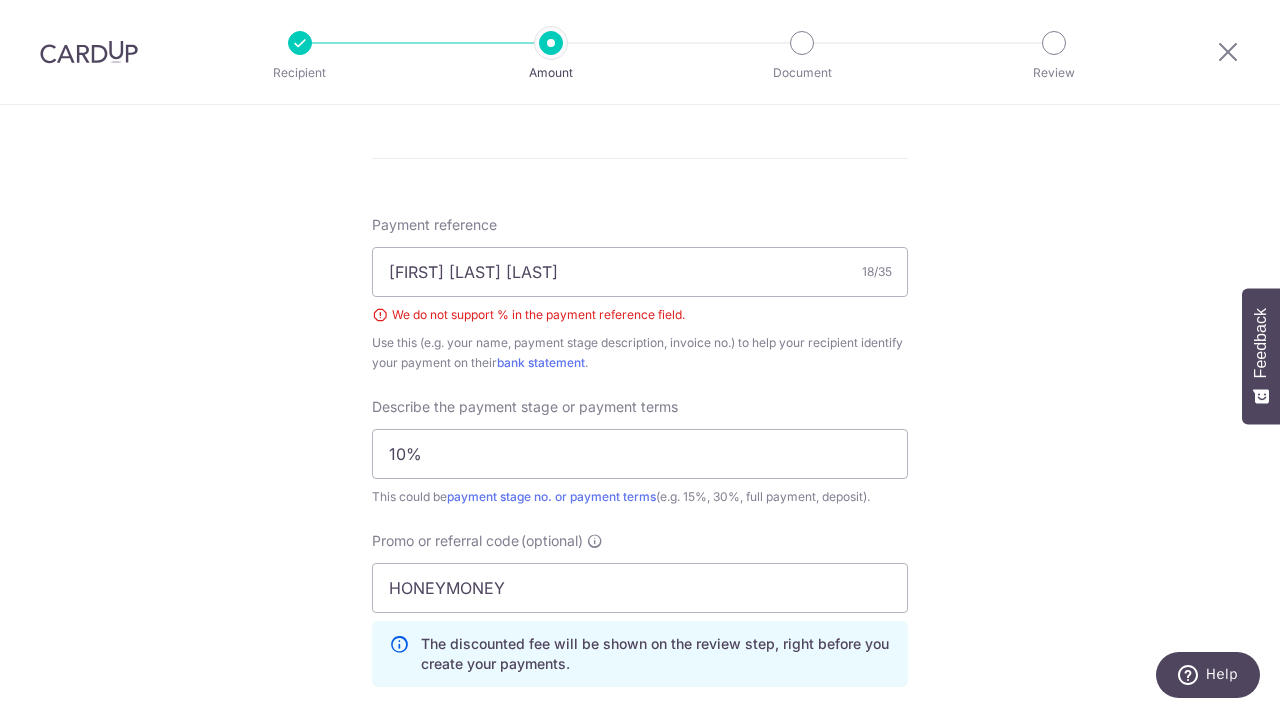 click on "Describe the payment stage or payment terms
10%
This could be  payment stage no. or payment terms  (e.g. 15%, 30%, full payment, deposit)." at bounding box center [640, 452] 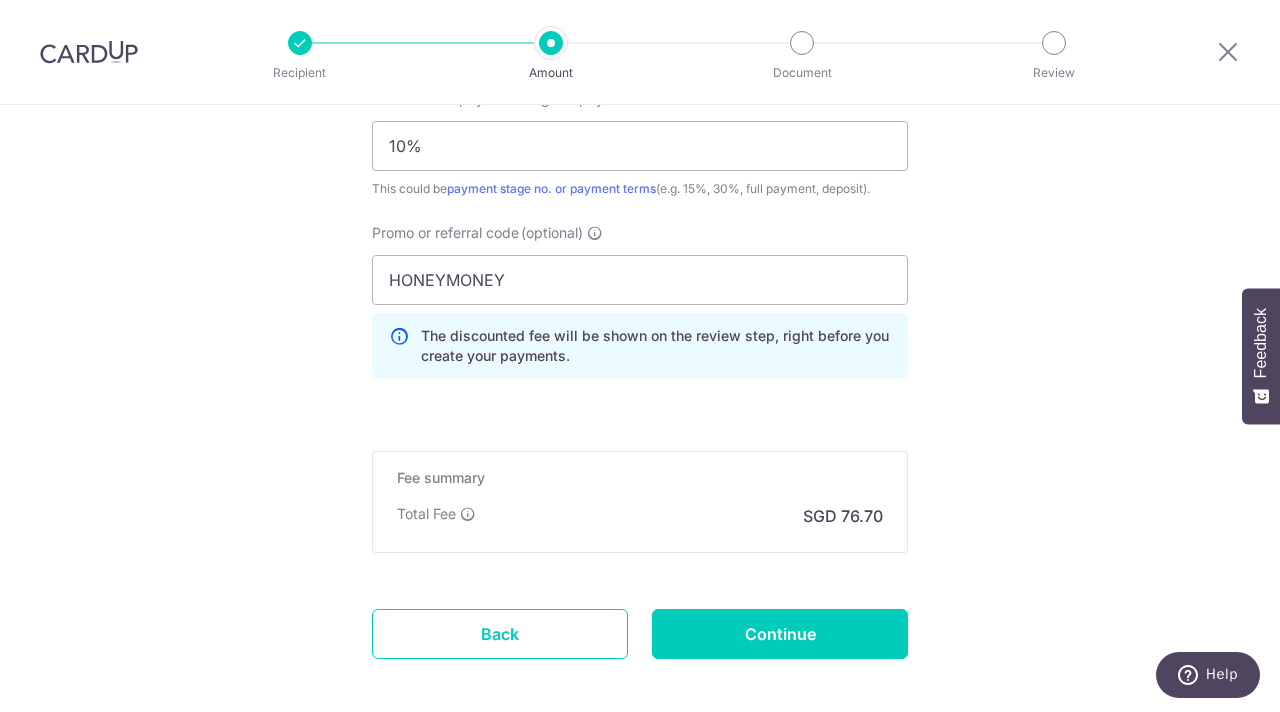 scroll, scrollTop: 1536, scrollLeft: 0, axis: vertical 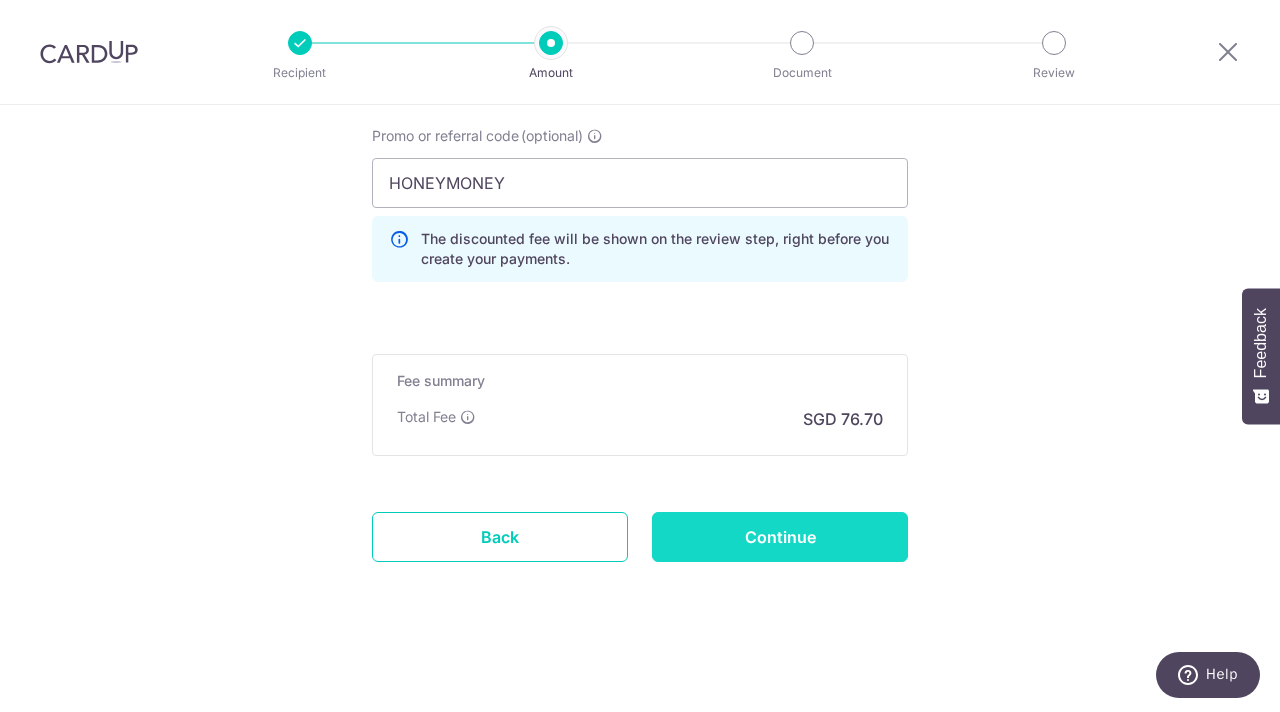 click on "Continue" at bounding box center (780, 537) 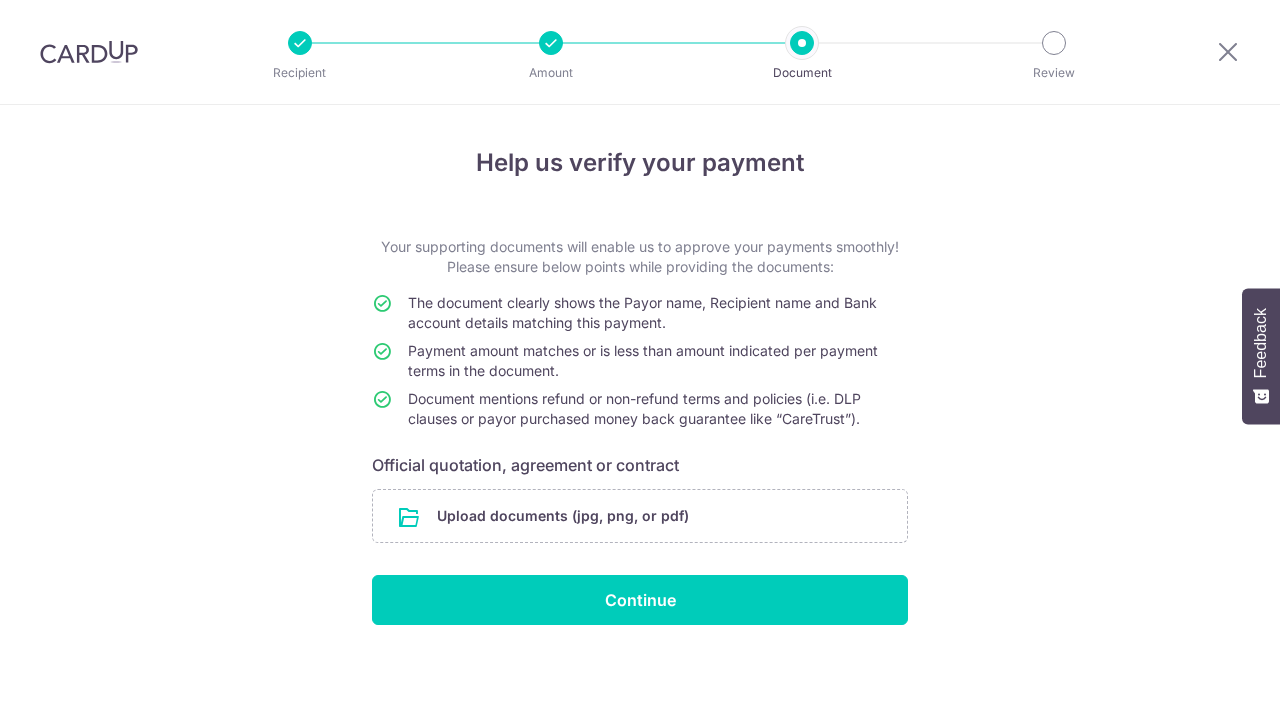 scroll, scrollTop: 0, scrollLeft: 0, axis: both 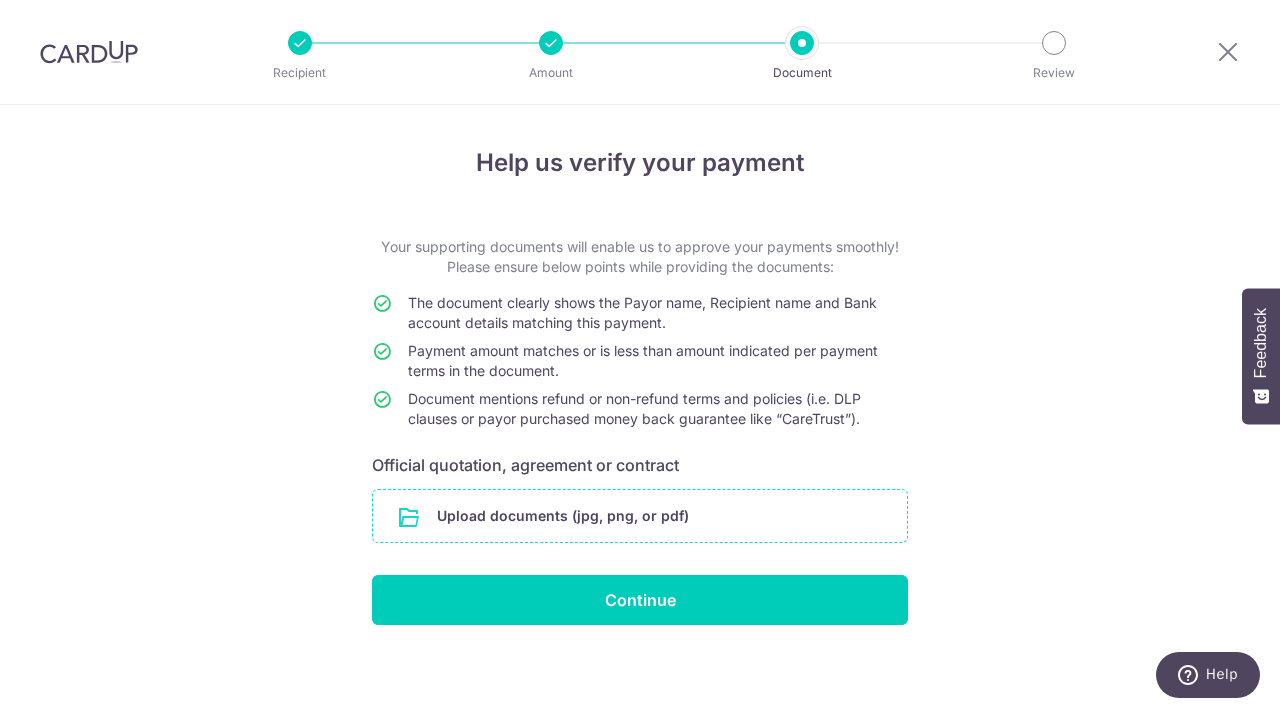 click at bounding box center [640, 516] 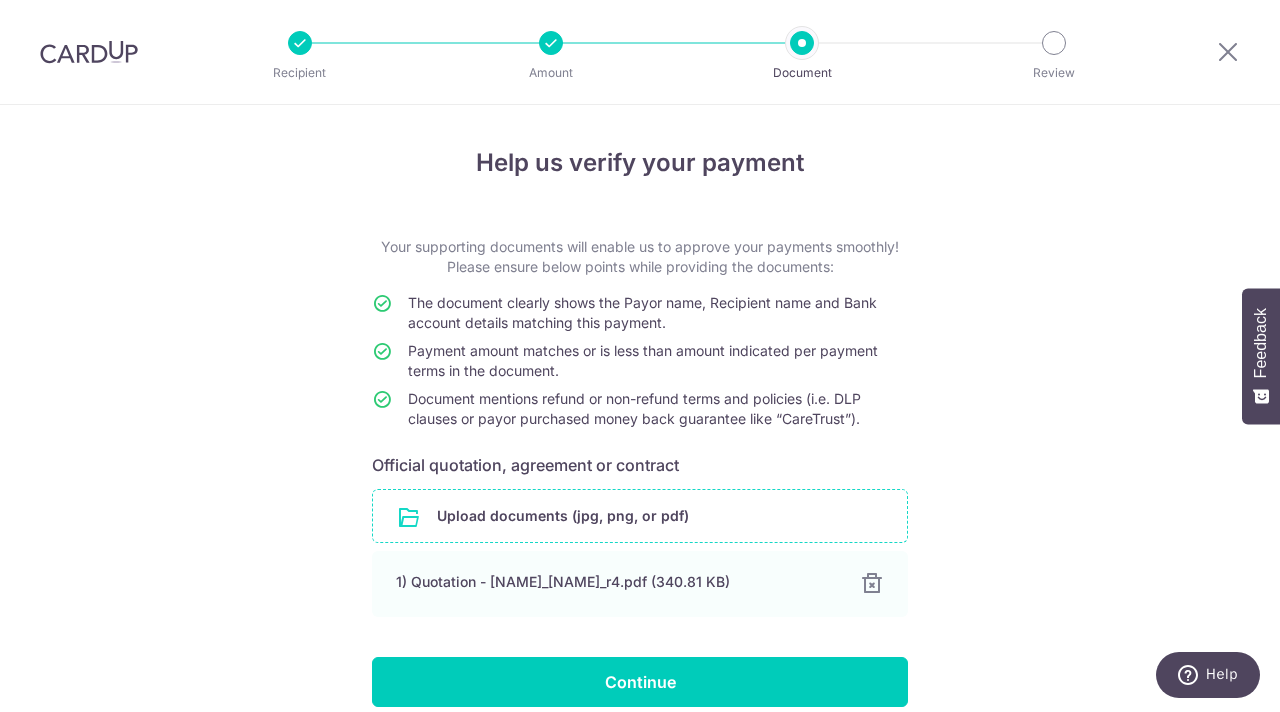 scroll, scrollTop: 89, scrollLeft: 0, axis: vertical 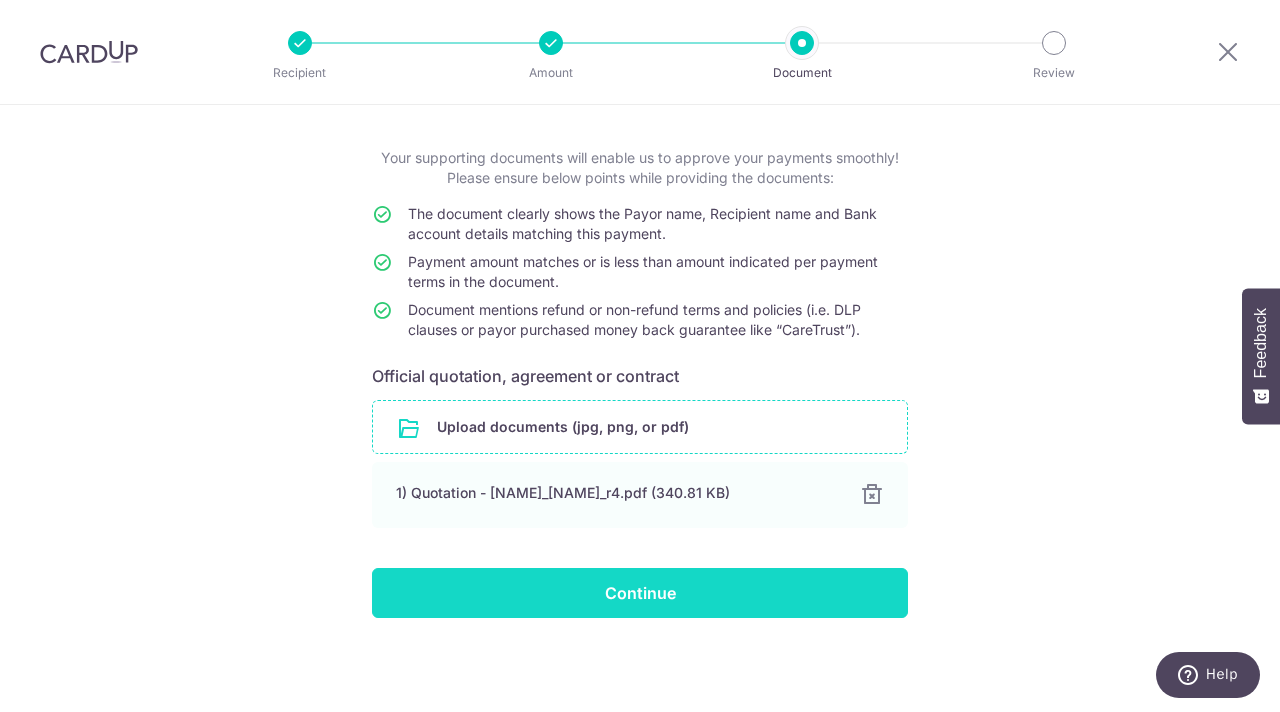 click on "Continue" at bounding box center (640, 593) 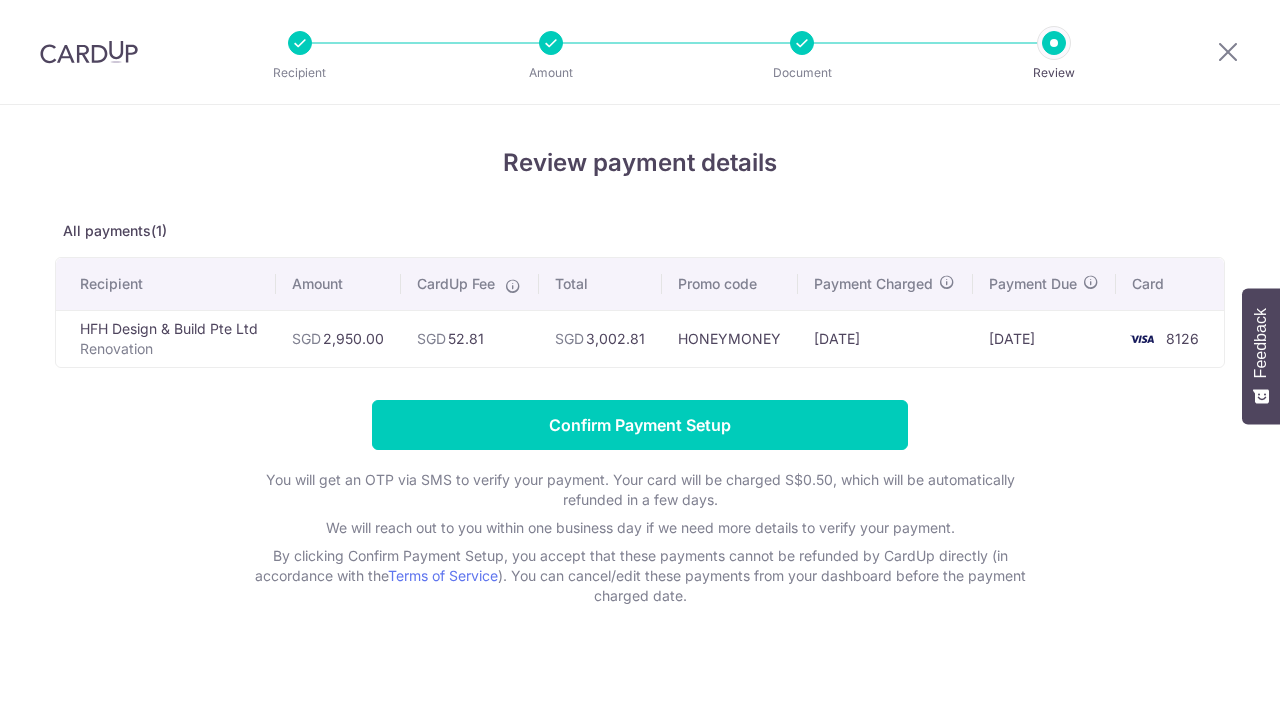 scroll, scrollTop: 0, scrollLeft: 0, axis: both 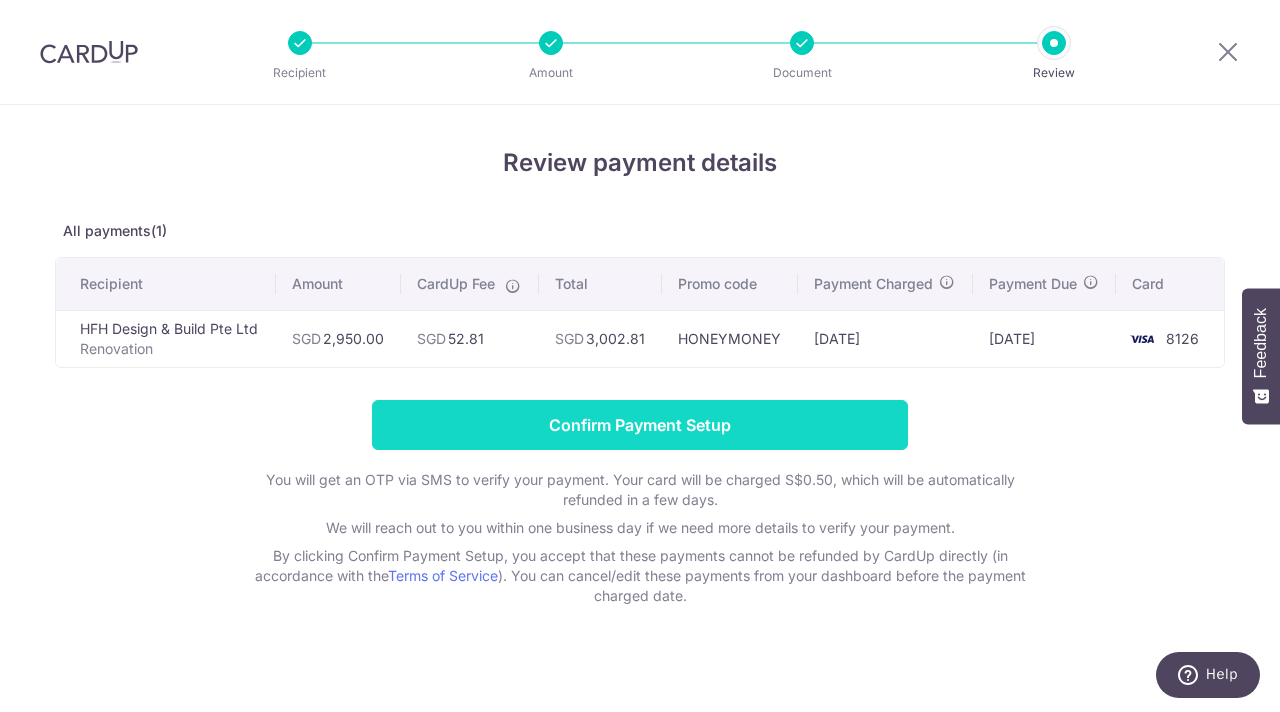 click on "Confirm Payment Setup" at bounding box center (640, 425) 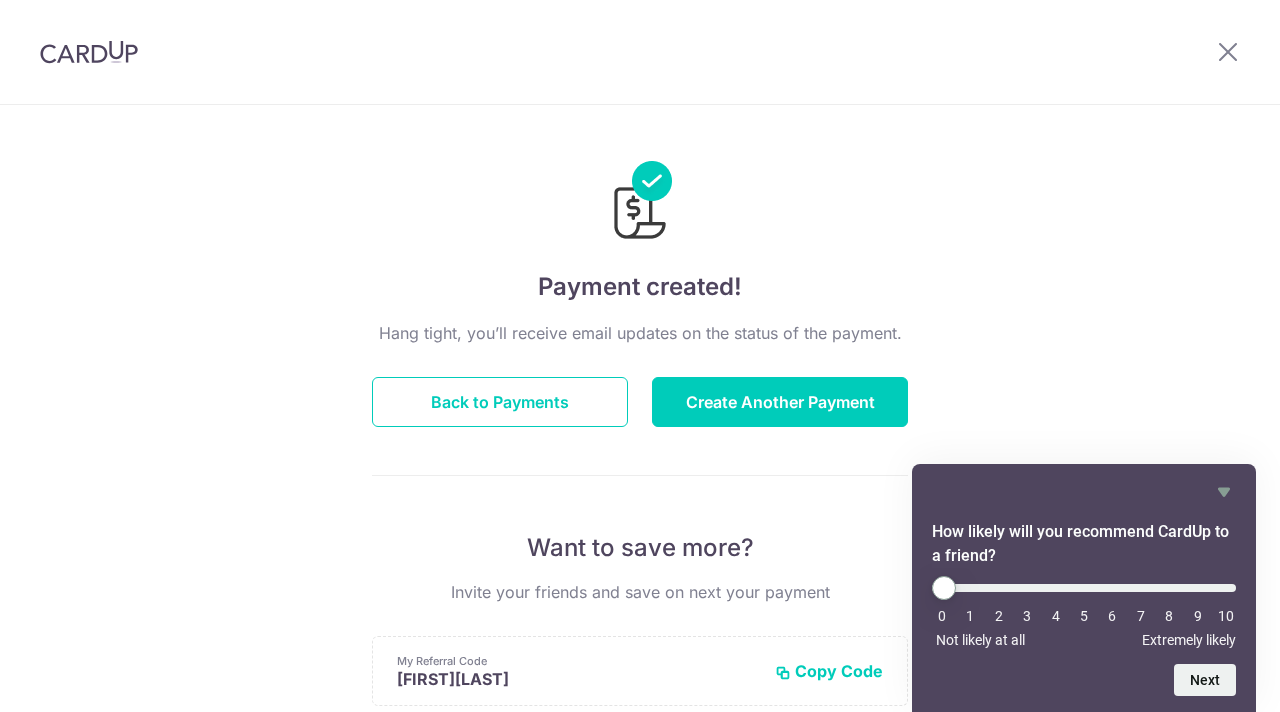 scroll, scrollTop: 0, scrollLeft: 0, axis: both 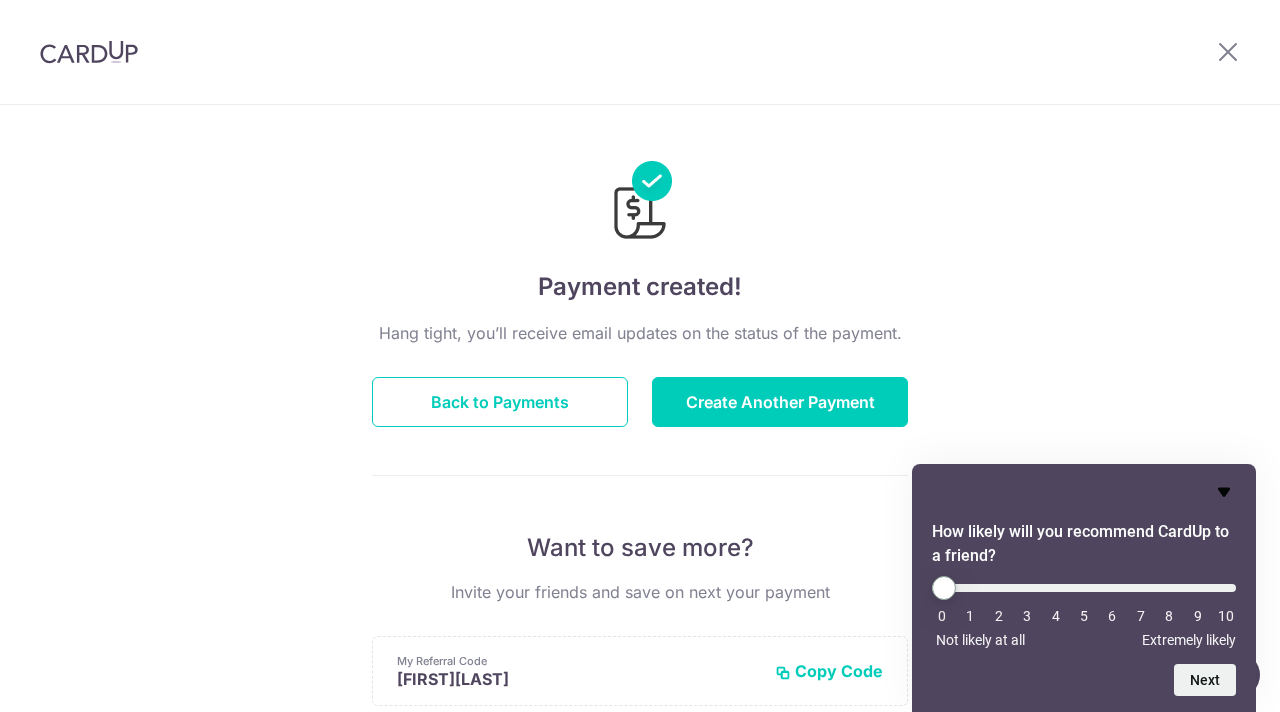 click 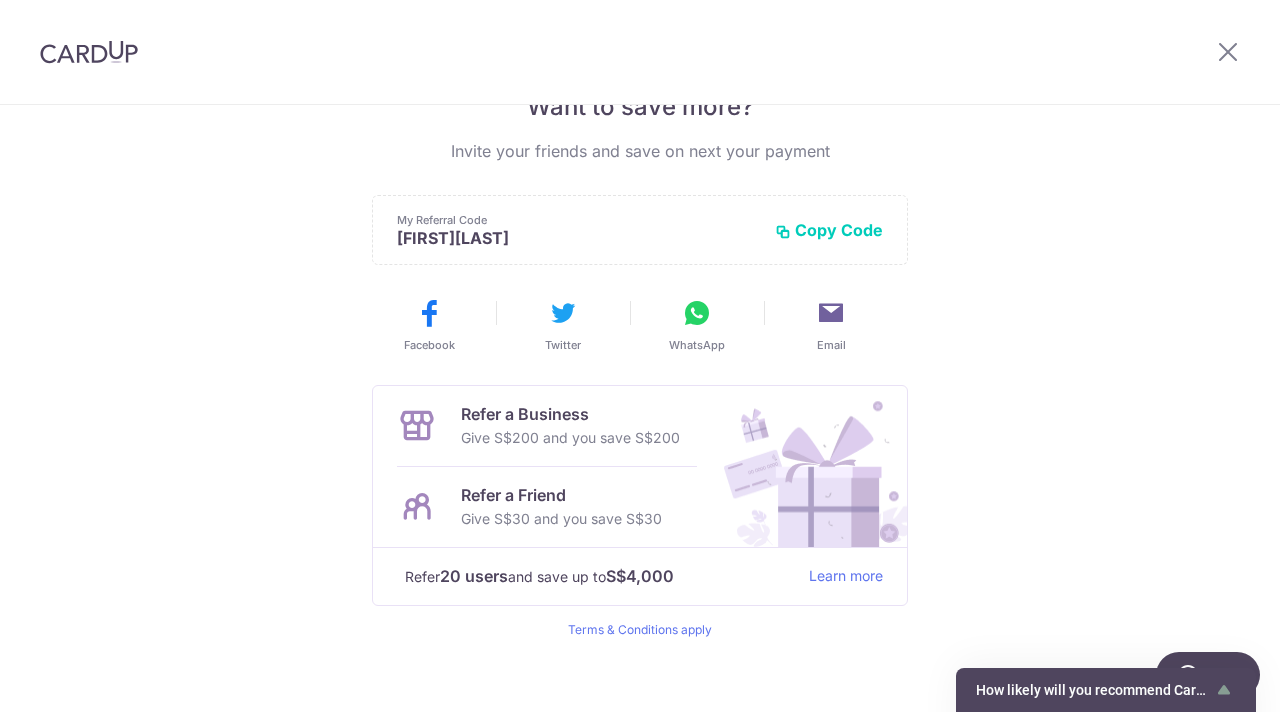 scroll, scrollTop: 442, scrollLeft: 0, axis: vertical 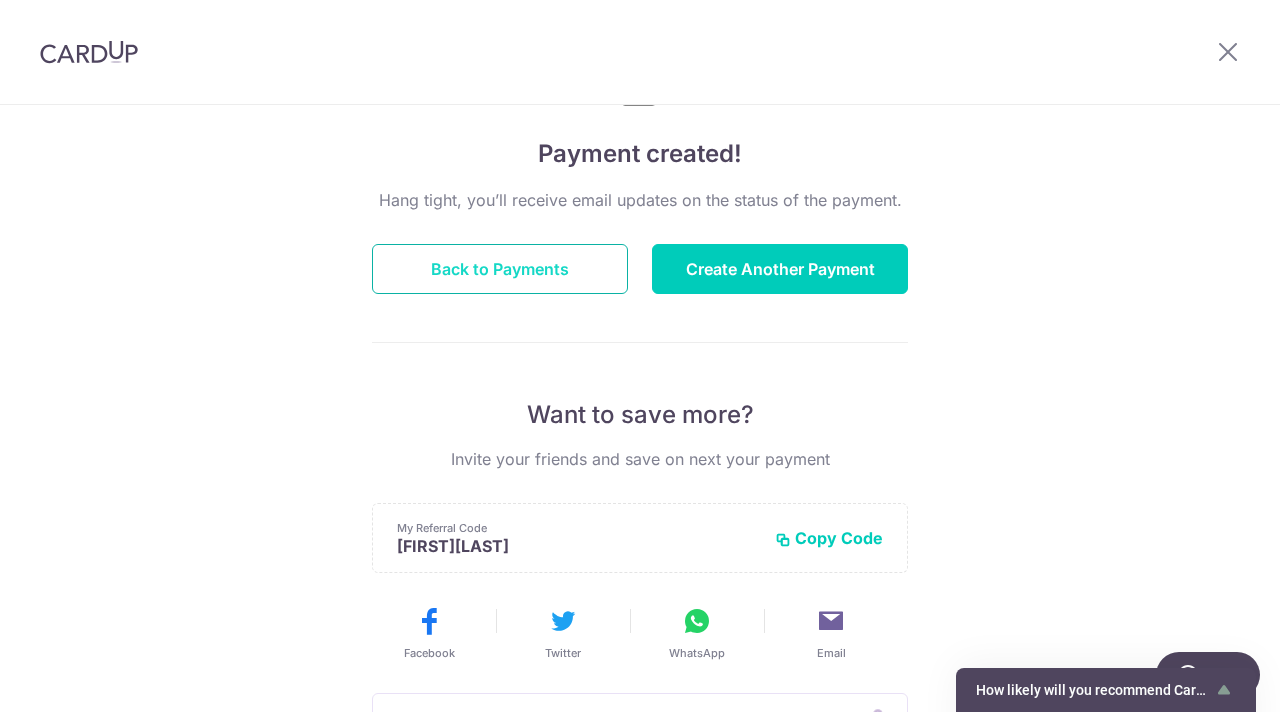 click on "Back to Payments" at bounding box center (500, 269) 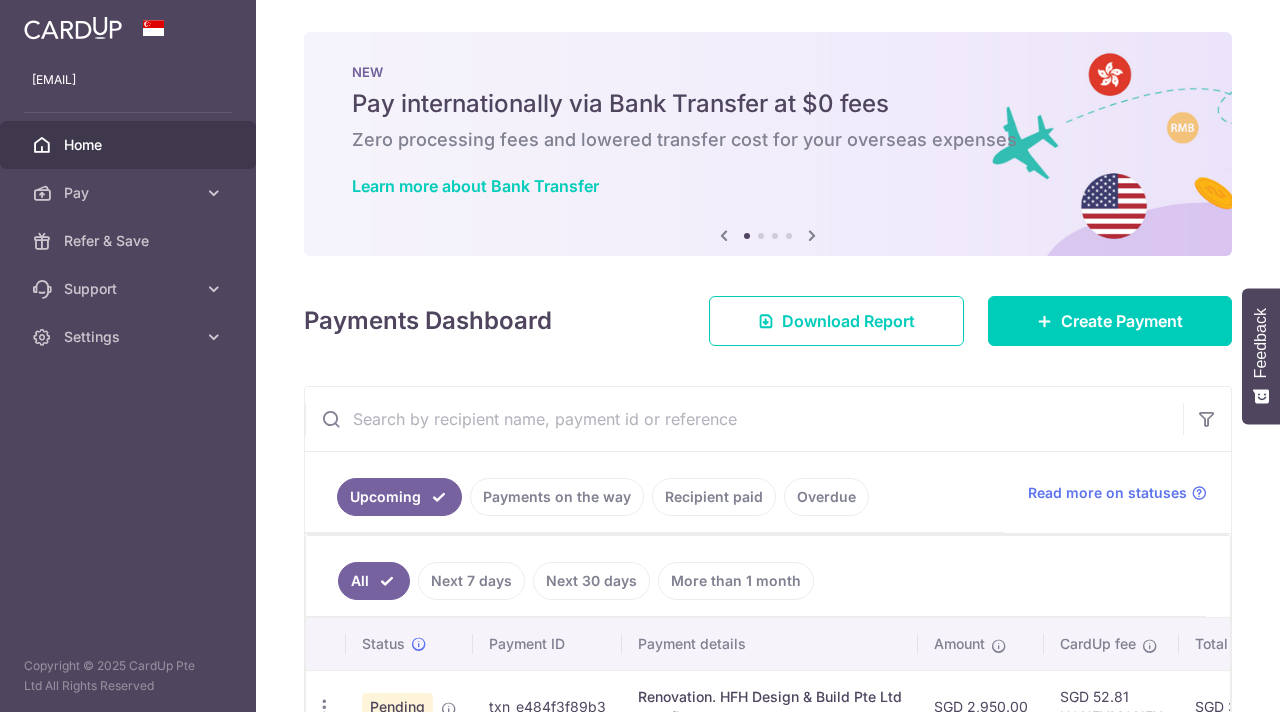 scroll, scrollTop: 0, scrollLeft: 0, axis: both 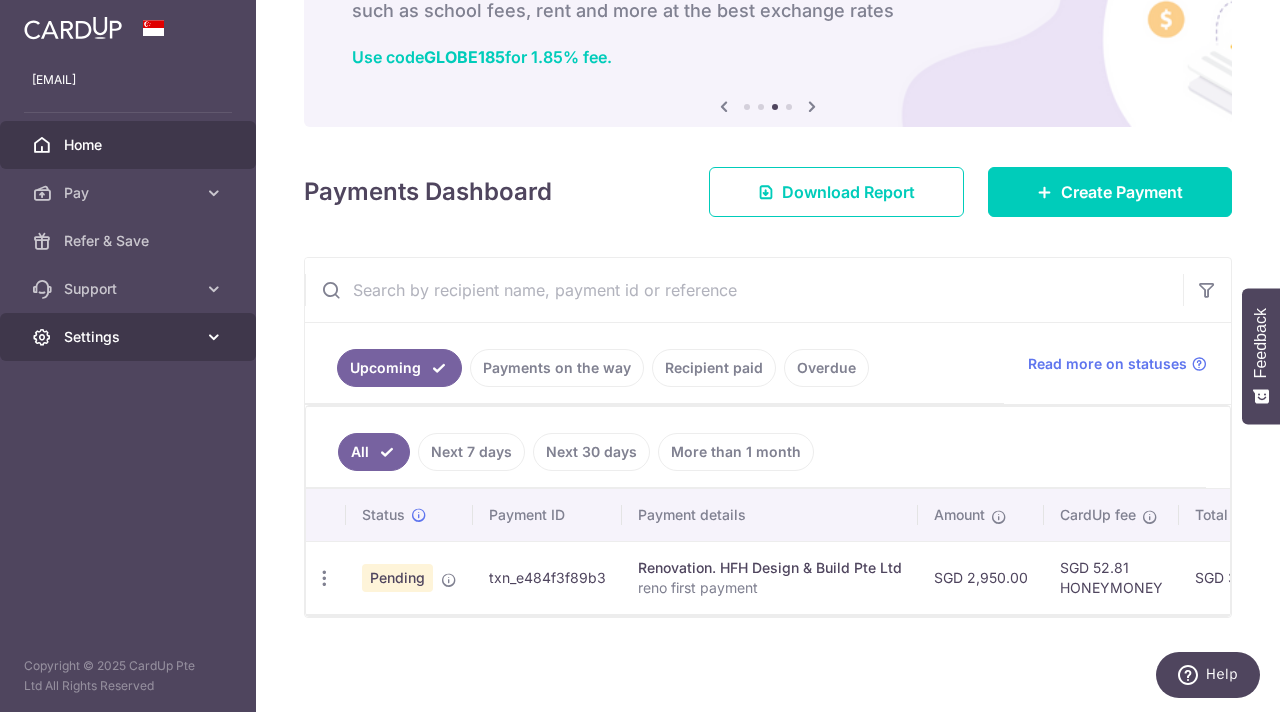 click at bounding box center [214, 337] 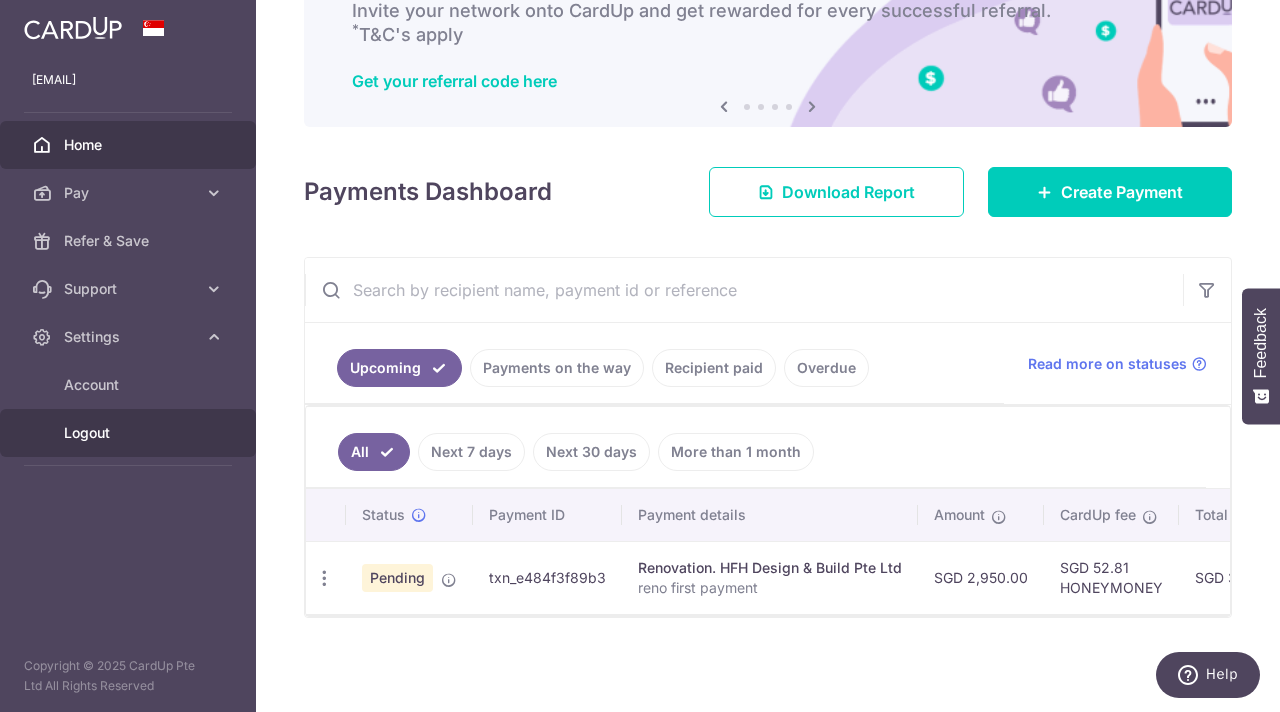 click on "Logout" at bounding box center [130, 433] 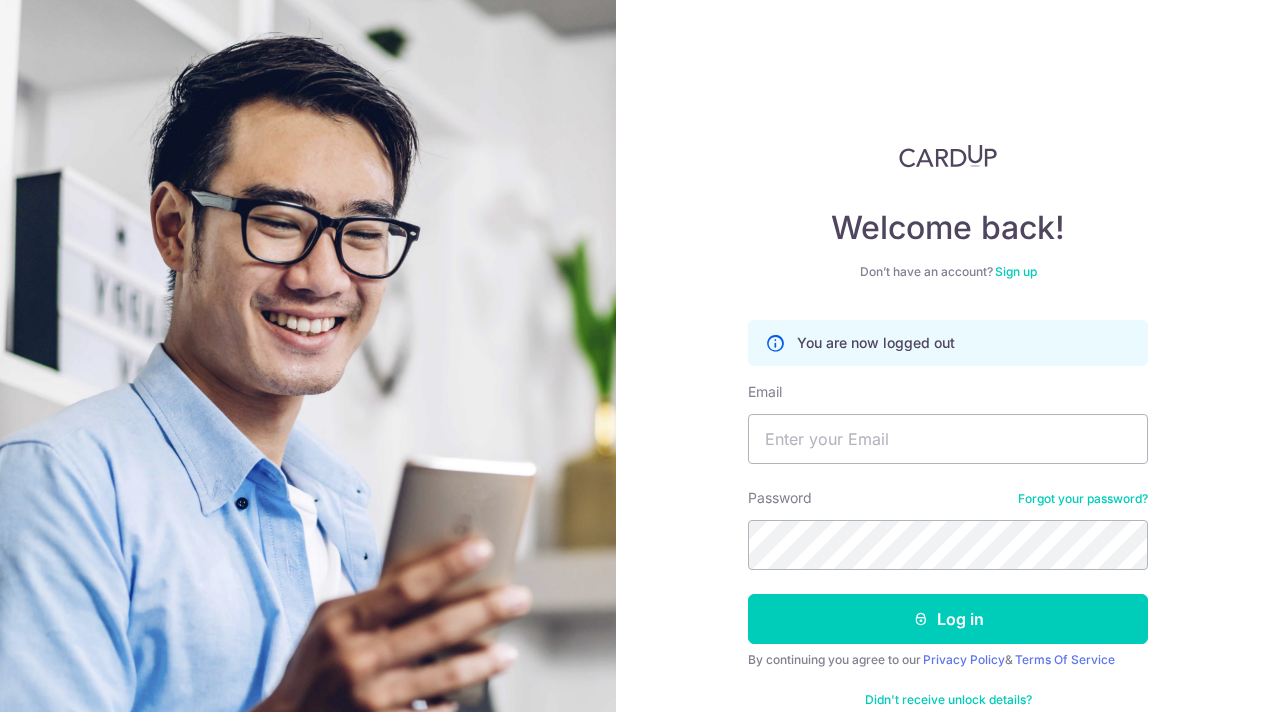 scroll, scrollTop: 0, scrollLeft: 0, axis: both 